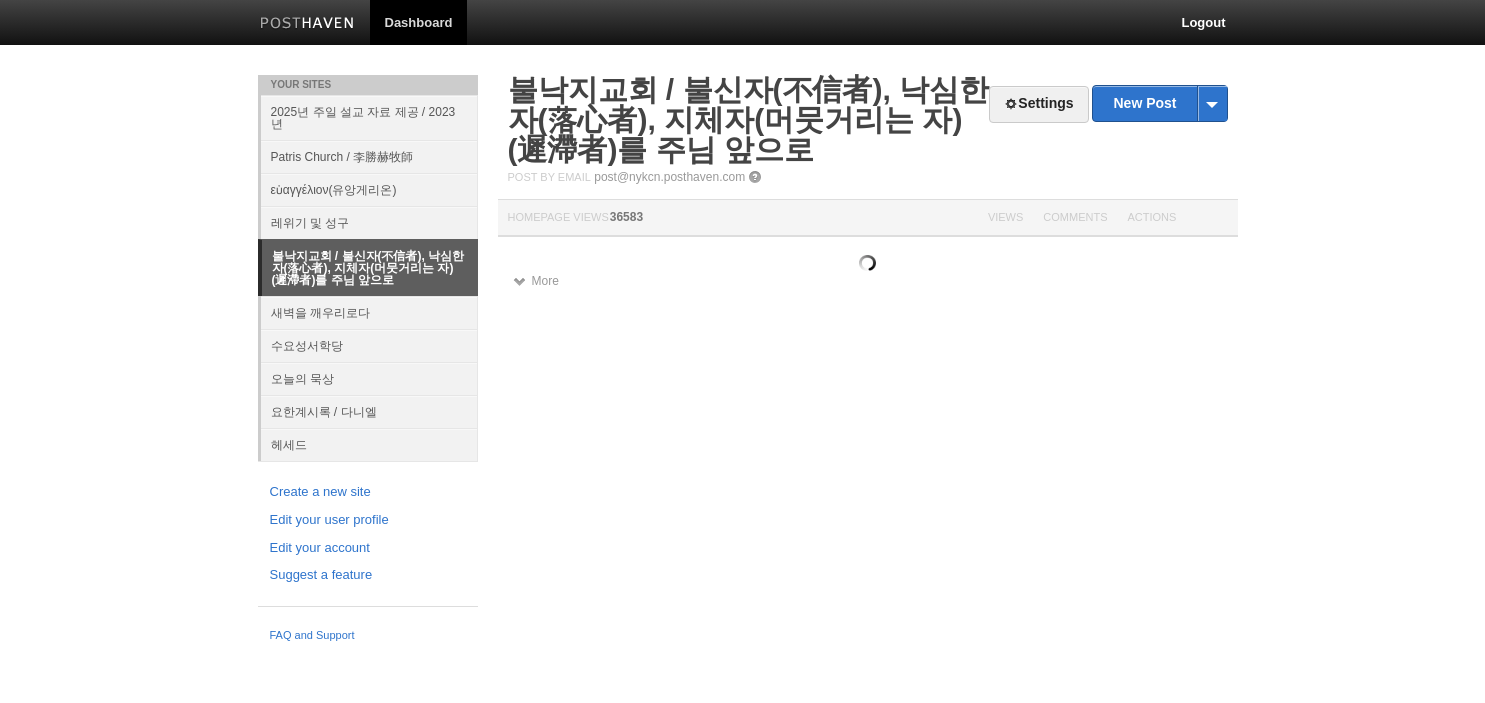 scroll, scrollTop: 0, scrollLeft: 0, axis: both 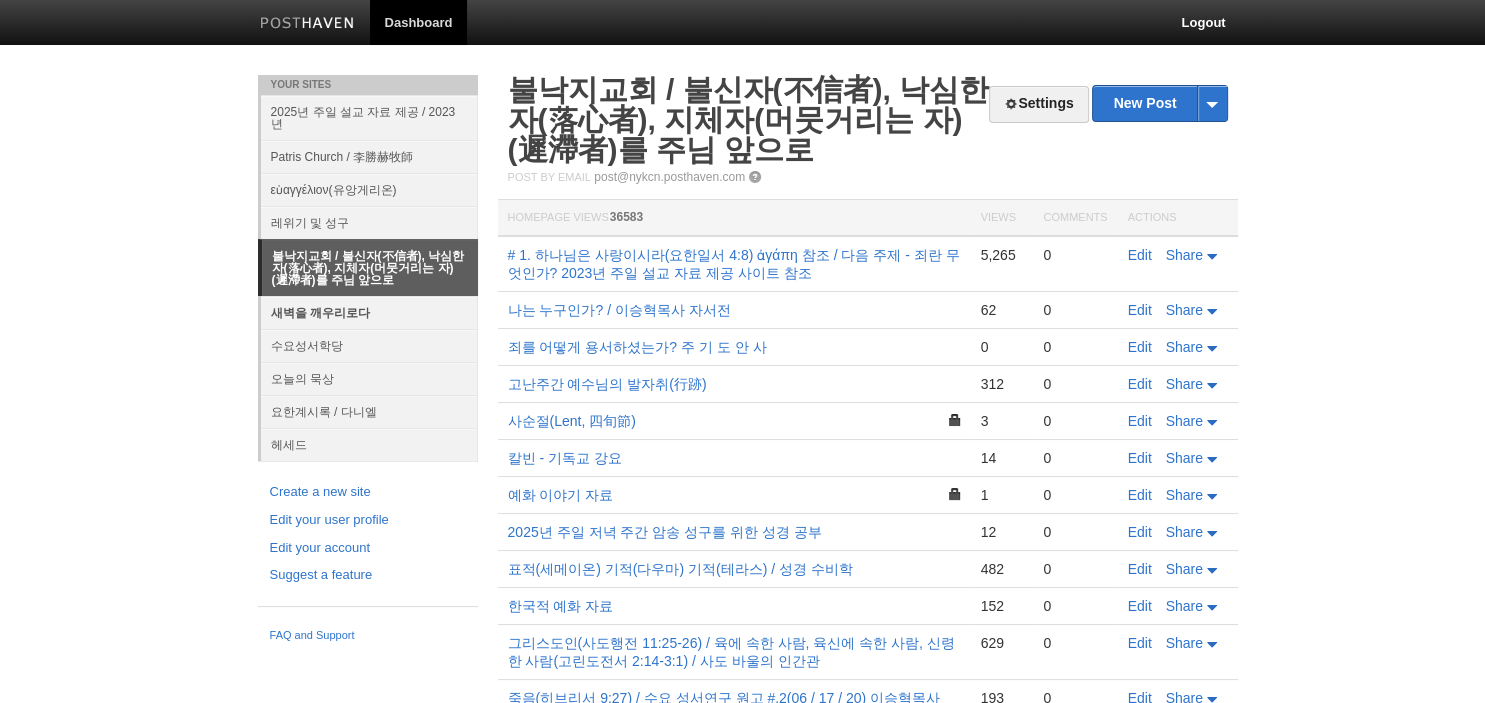 click on "새벽을 깨우리로다" at bounding box center [369, 312] 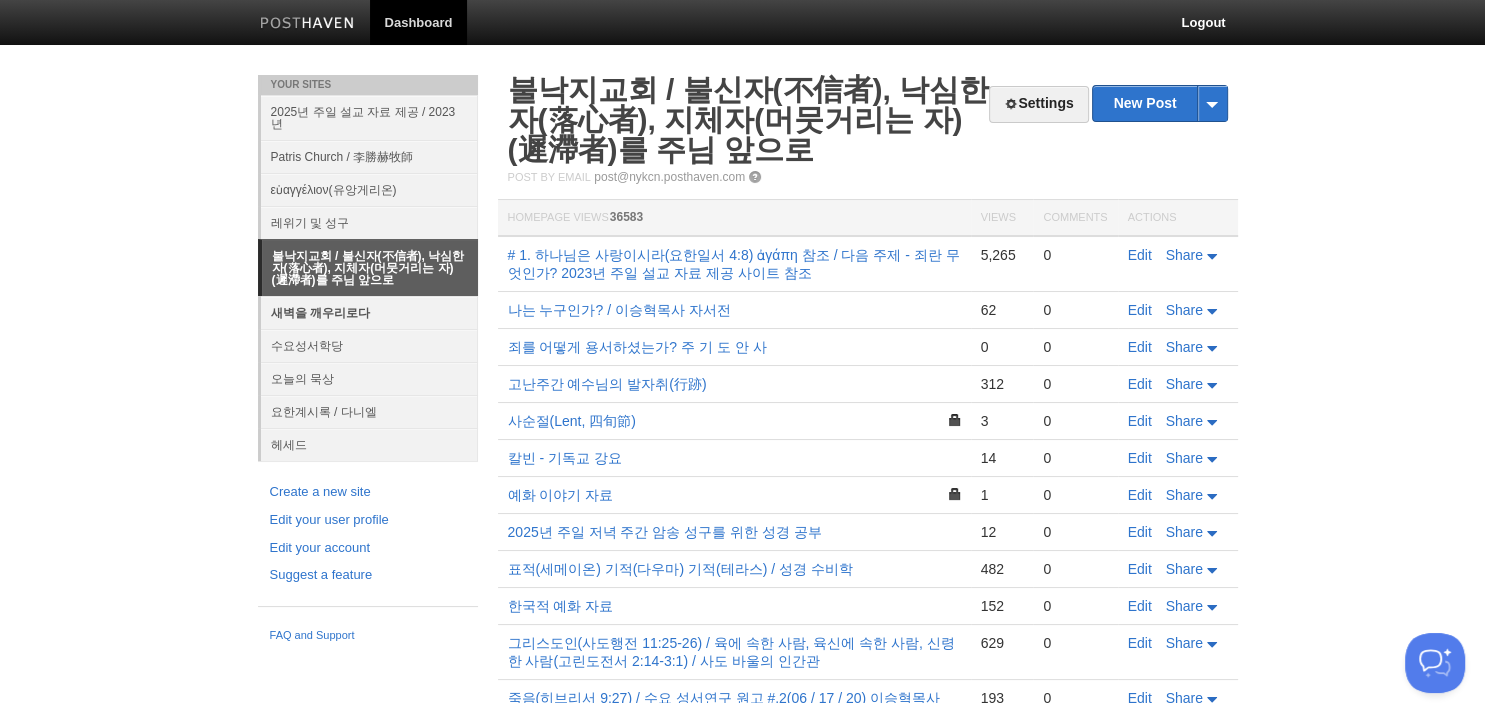 scroll, scrollTop: 0, scrollLeft: 0, axis: both 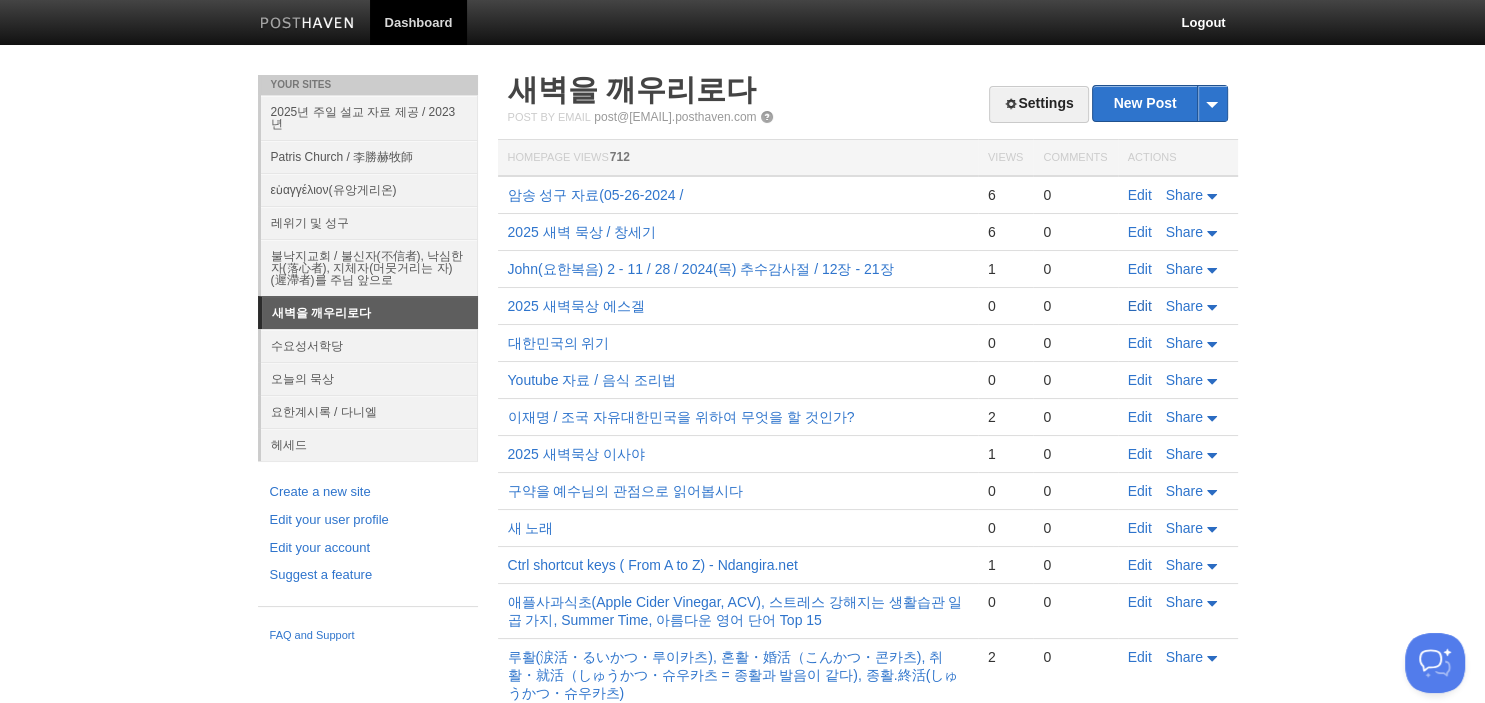 click on "Edit" at bounding box center [1140, 306] 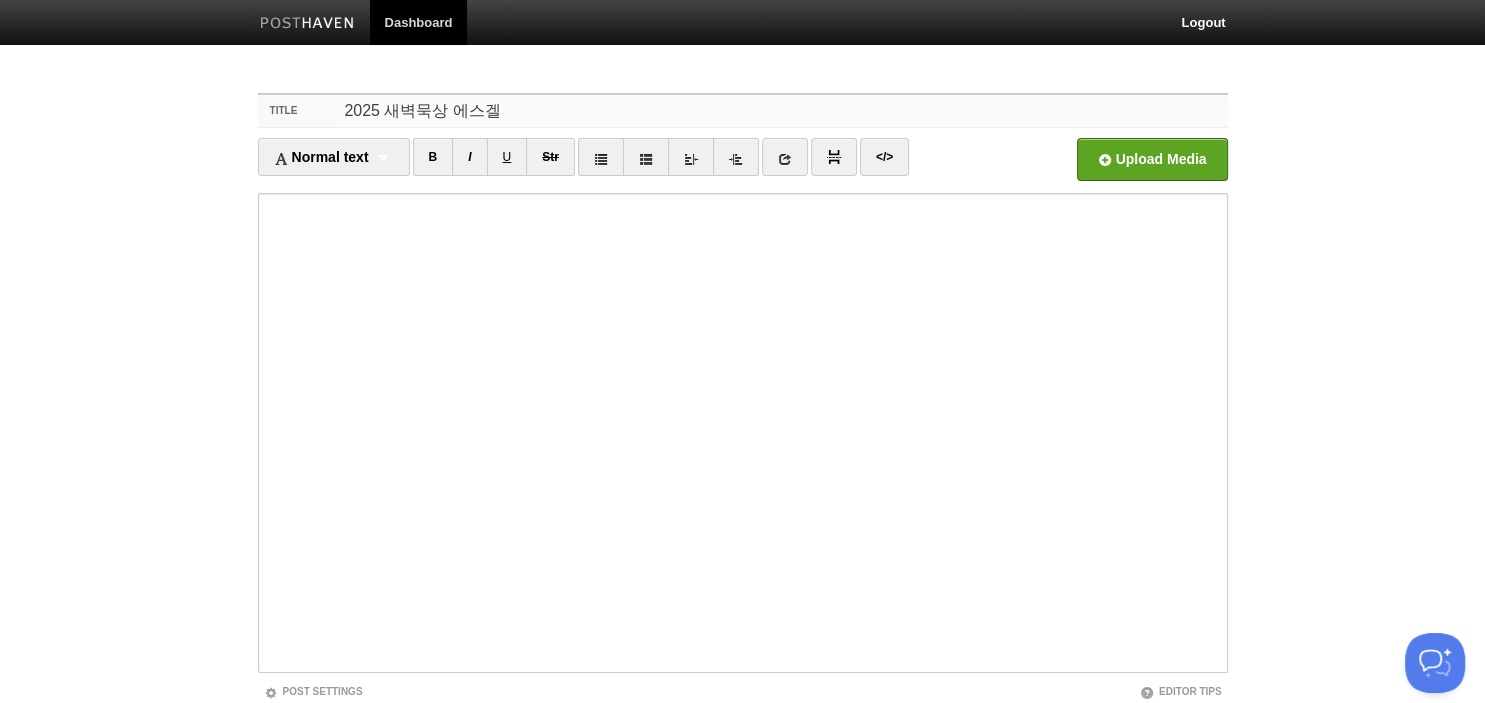 click on "2025 새벽묵상 에스겔" at bounding box center (782, 111) 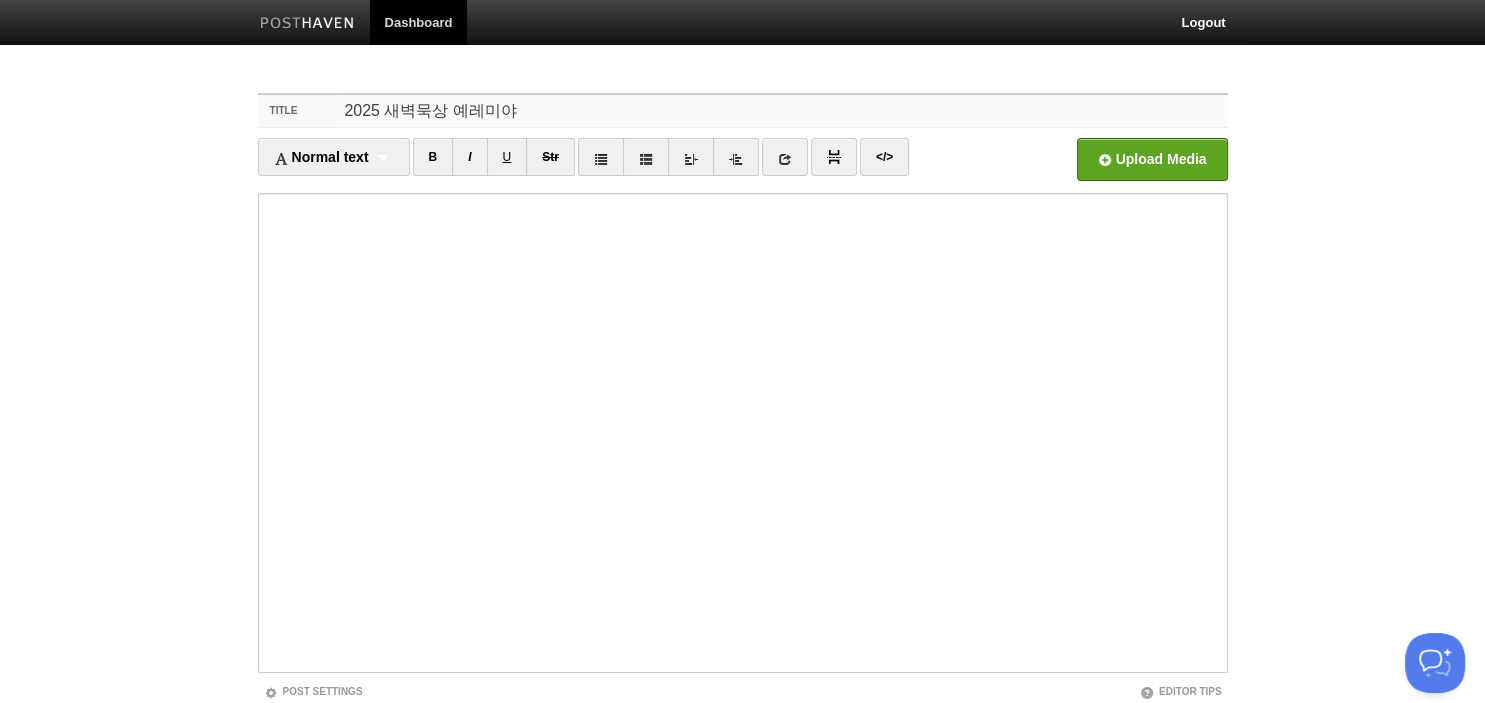 type on "2025 새벽묵상 예레미야" 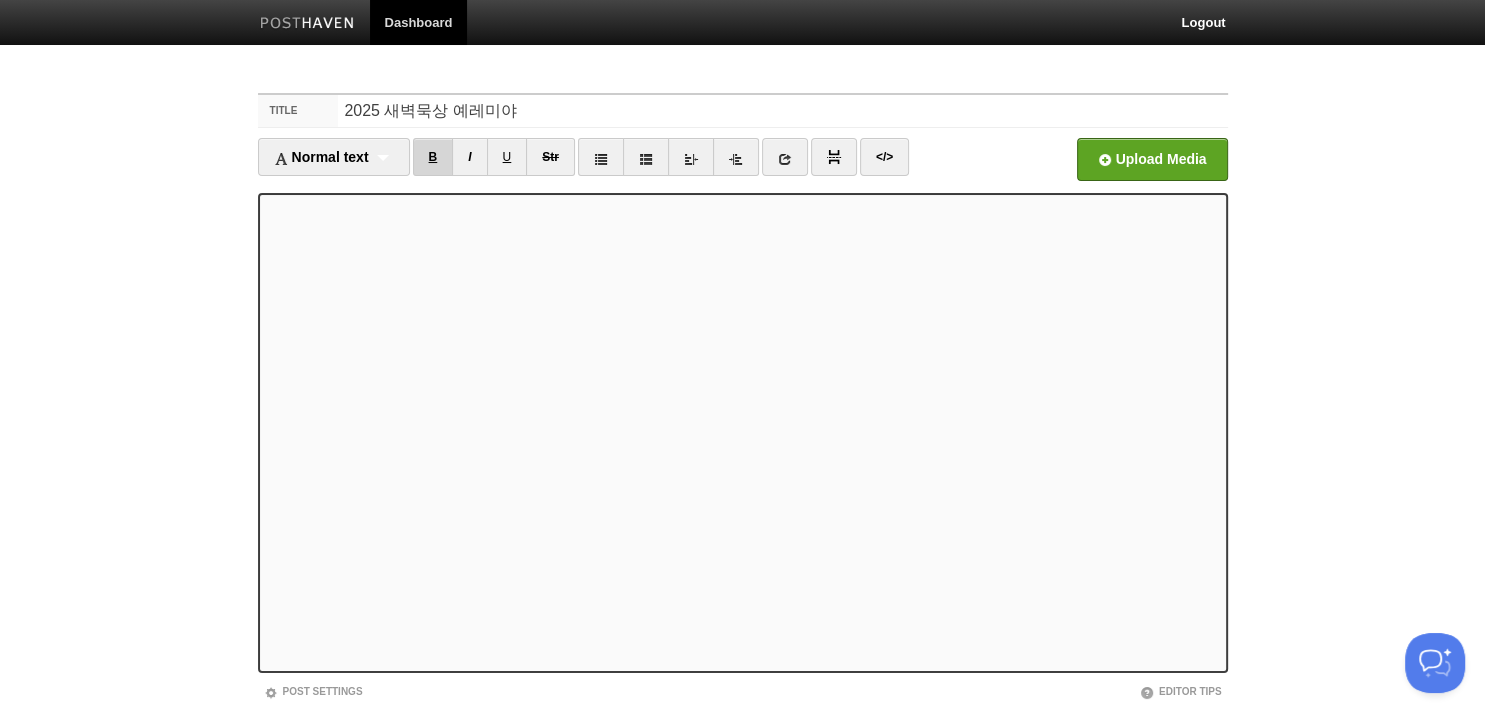 click on "B" at bounding box center [433, 157] 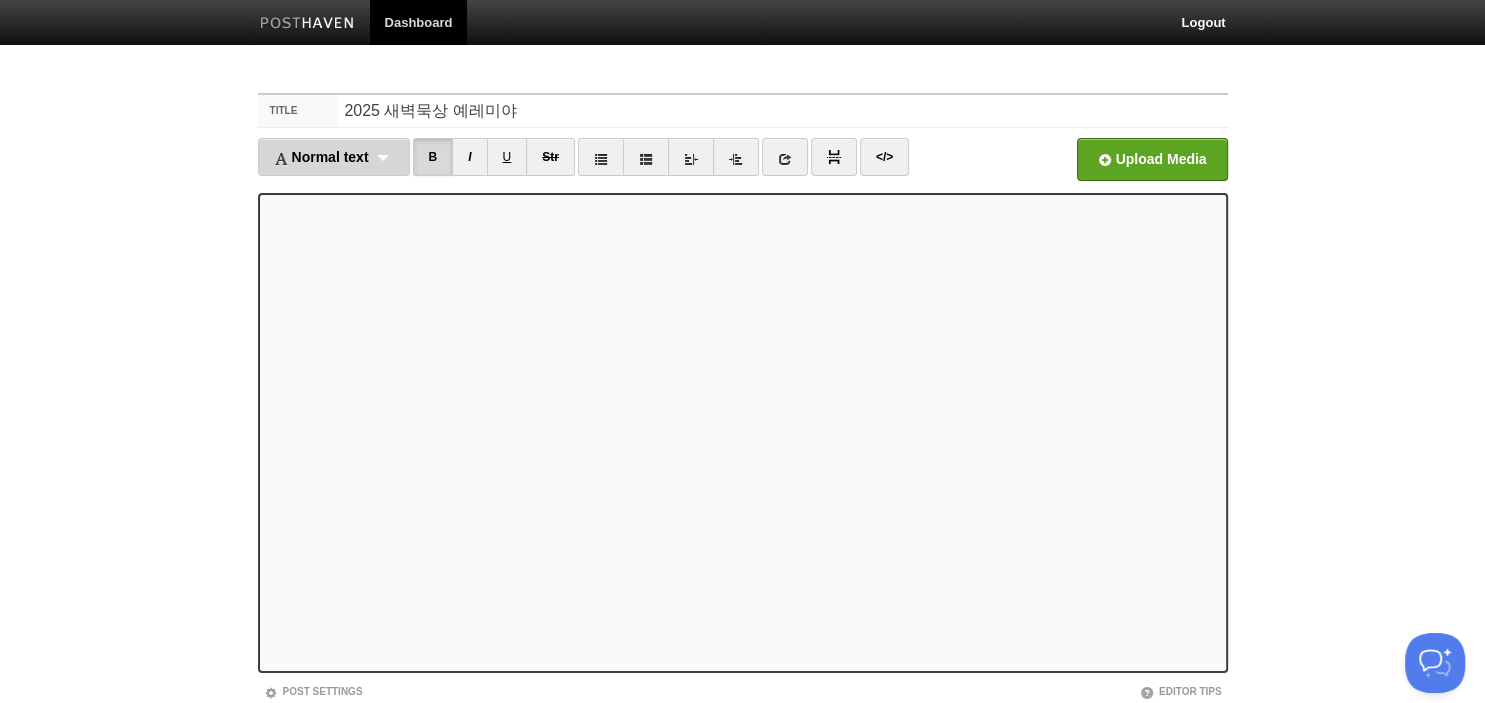 click on "Normal text
Normal text
Heading 1
Heading 2
Heading 3" at bounding box center (334, 157) 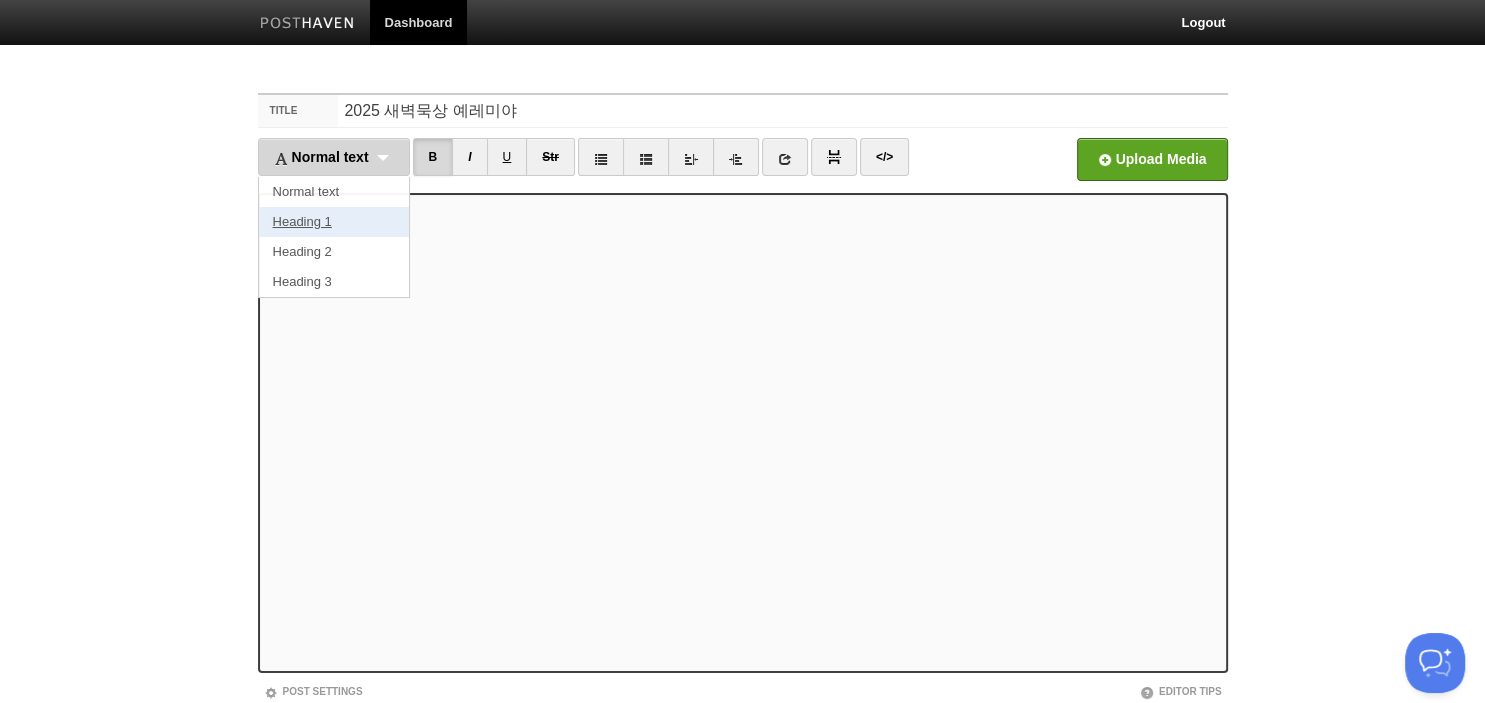 click on "Heading 1" at bounding box center (334, 222) 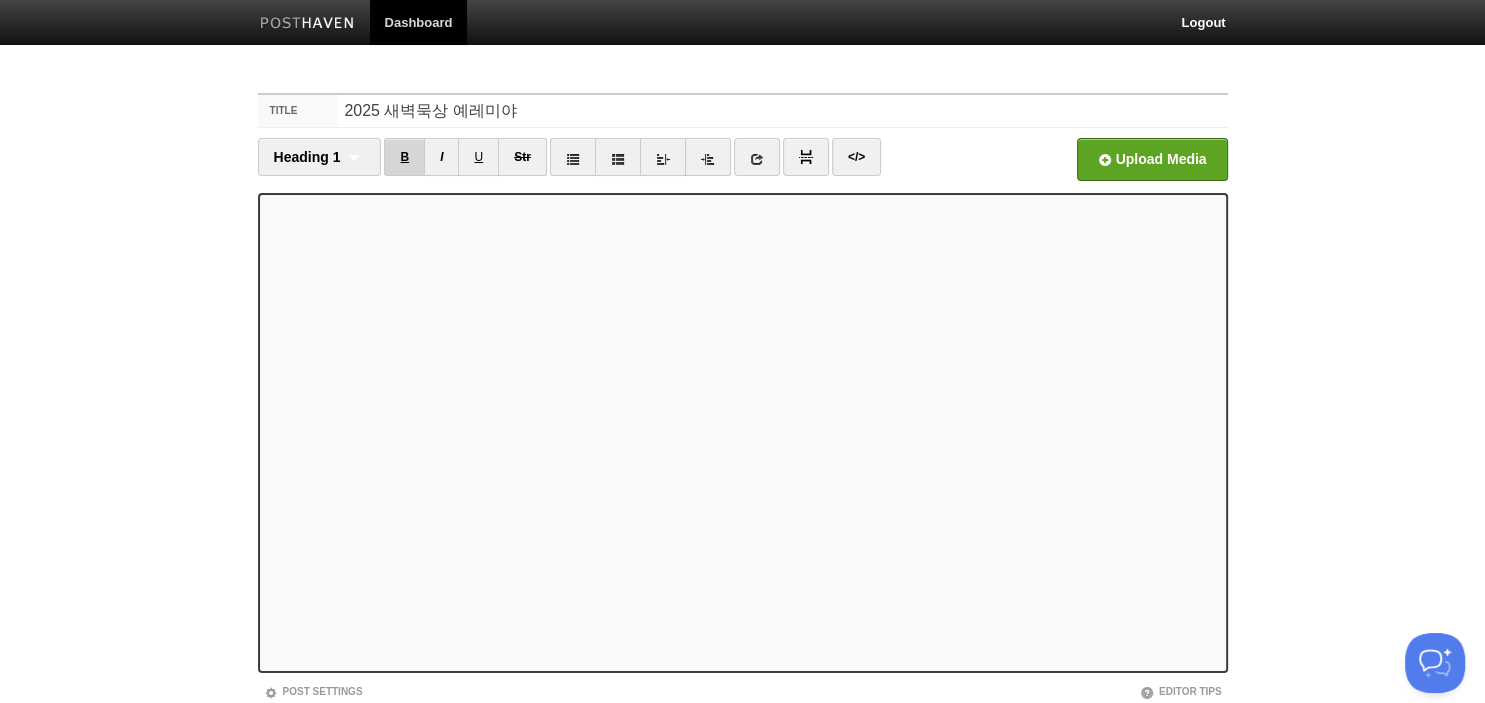 click on "B" at bounding box center [404, 157] 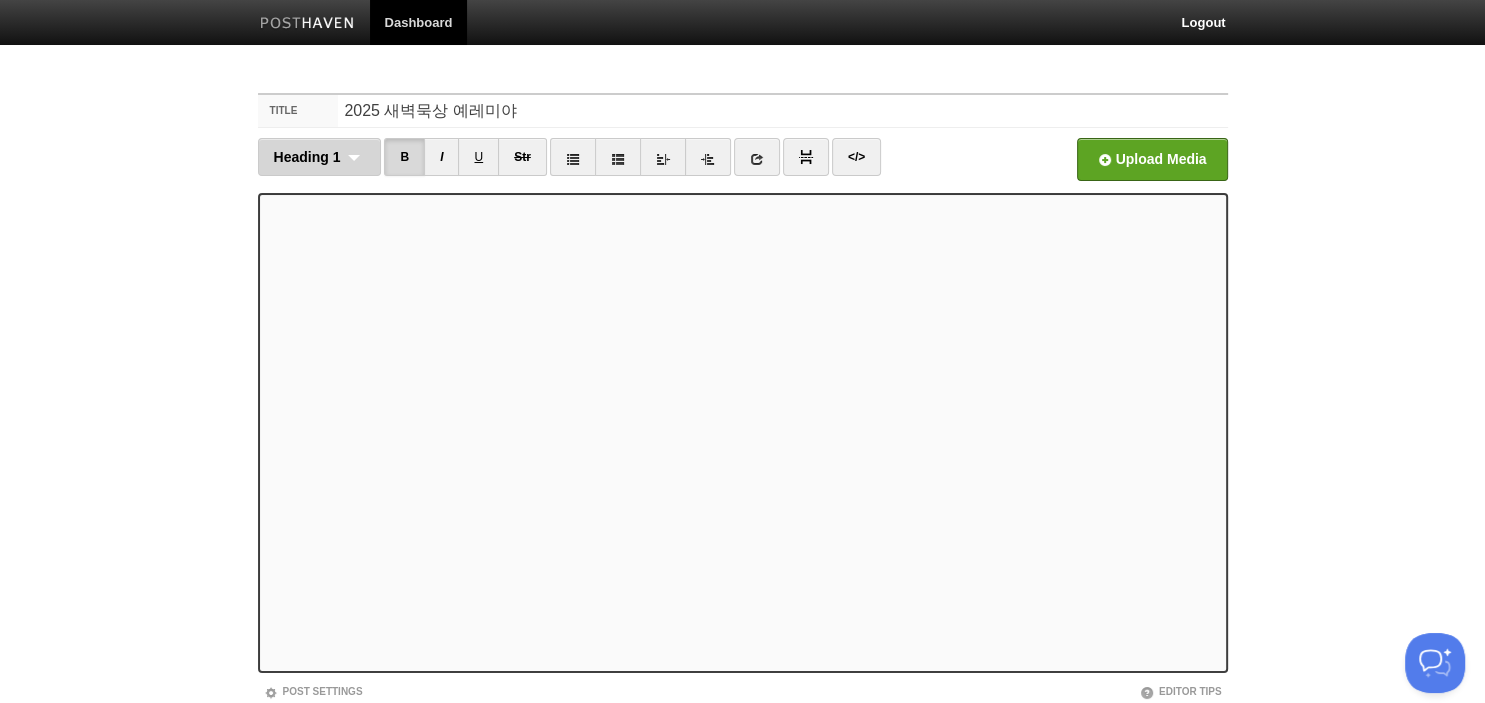 click on "Heading 1
Normal text
Heading 1
Heading 2
Heading 3" at bounding box center [320, 157] 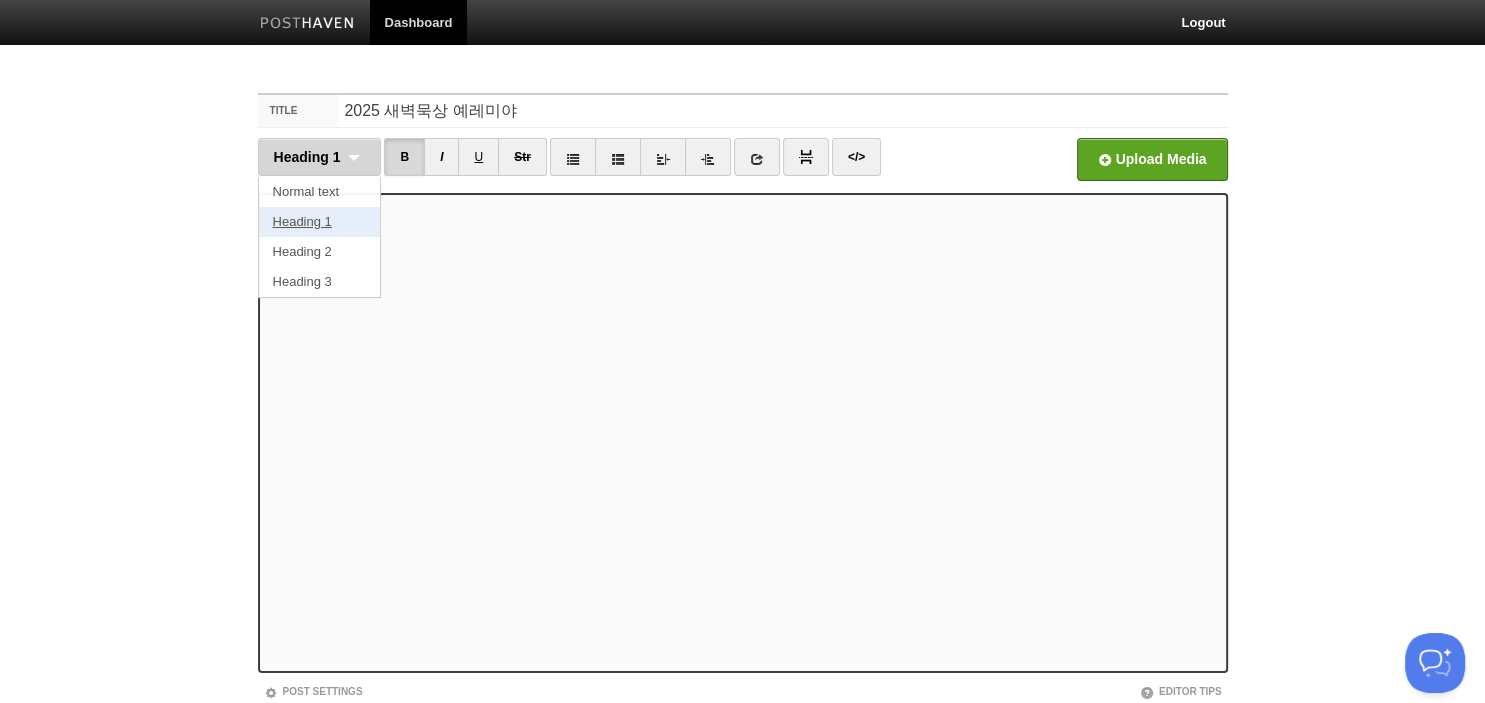 click on "Heading 1" at bounding box center (320, 222) 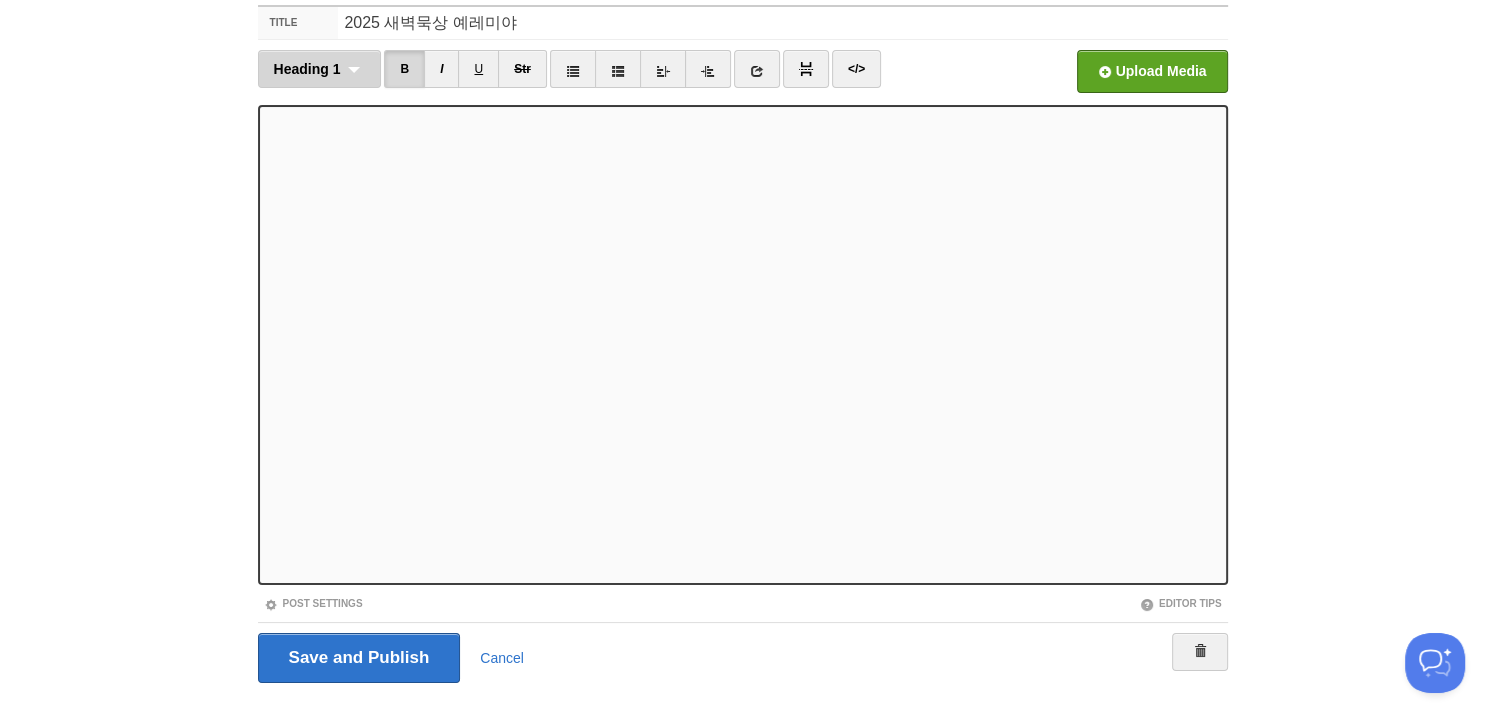 scroll, scrollTop: 137, scrollLeft: 0, axis: vertical 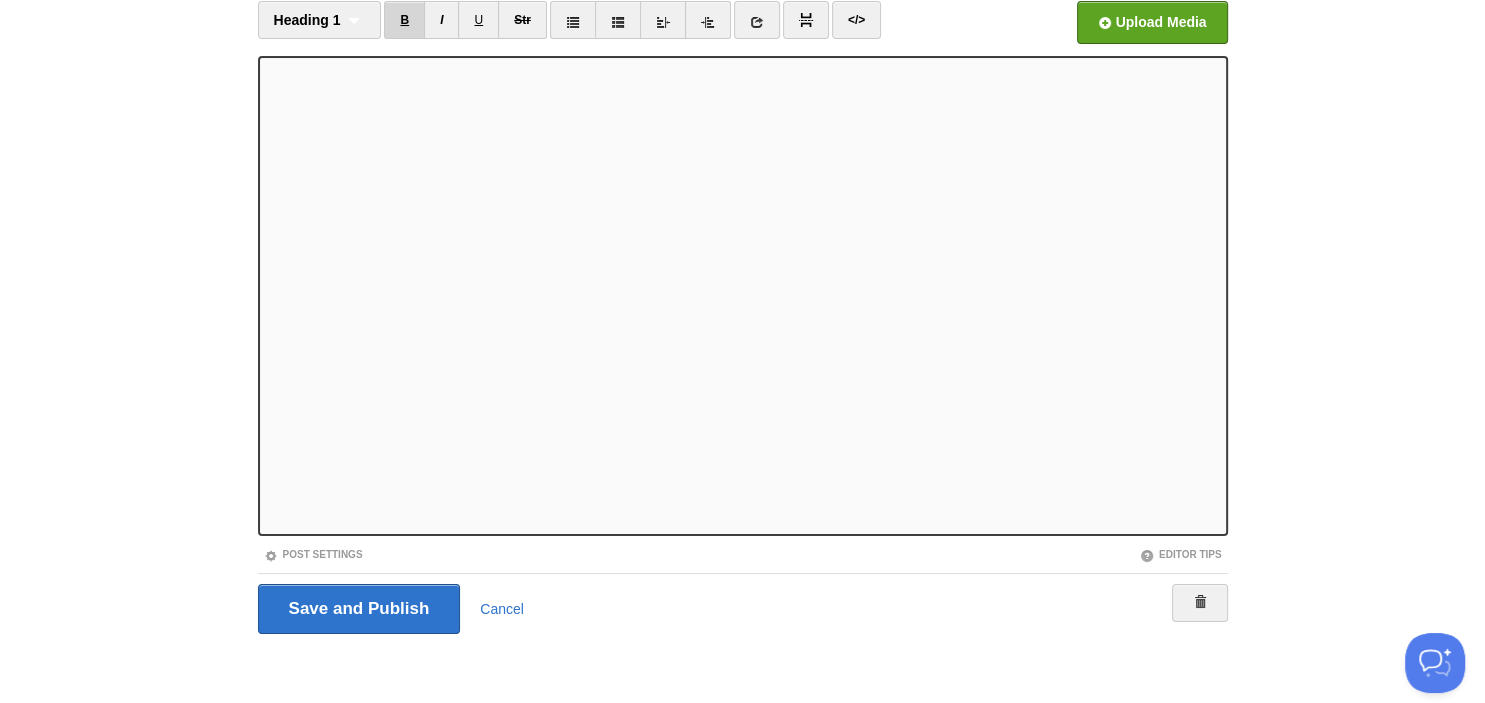 click on "B" at bounding box center [404, 20] 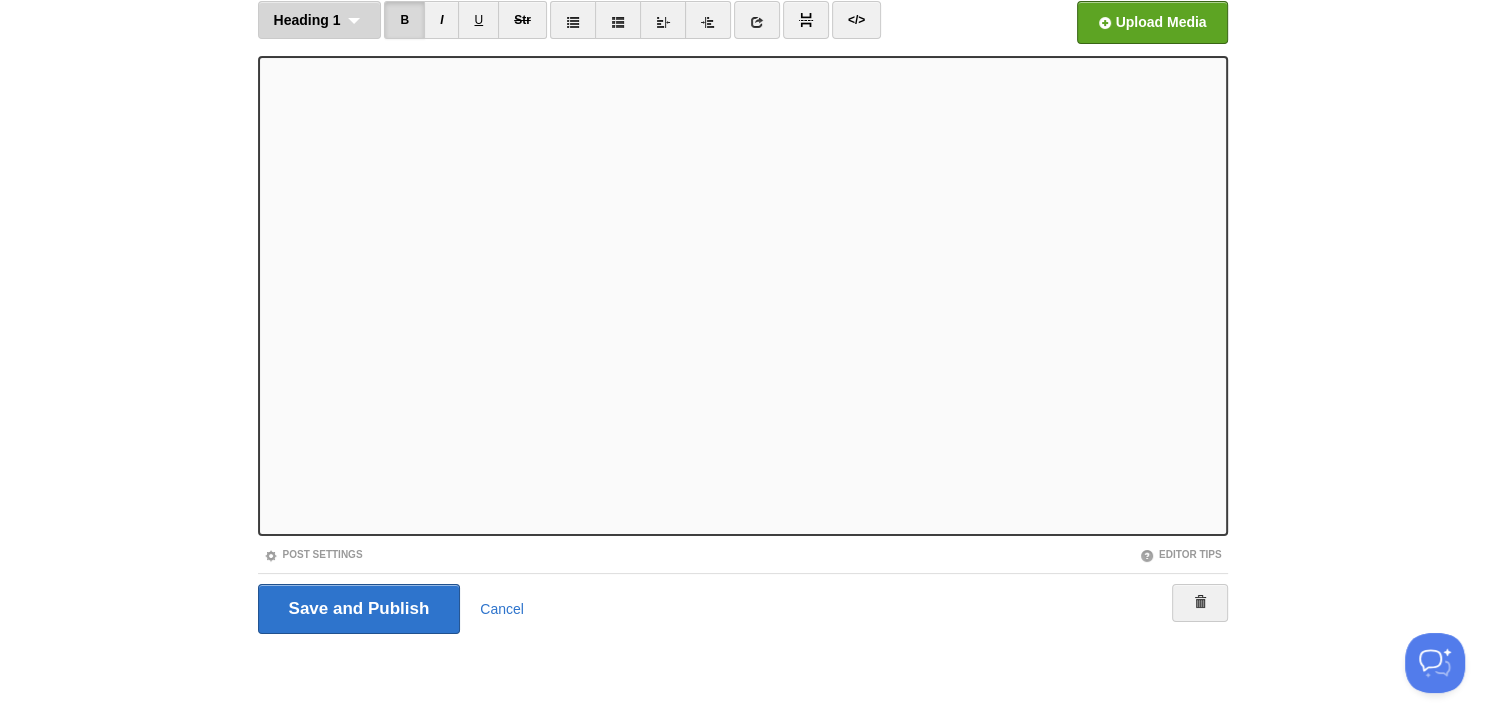 click on "Heading 1
Normal text
Heading 1
Heading 2
Heading 3" at bounding box center (320, 20) 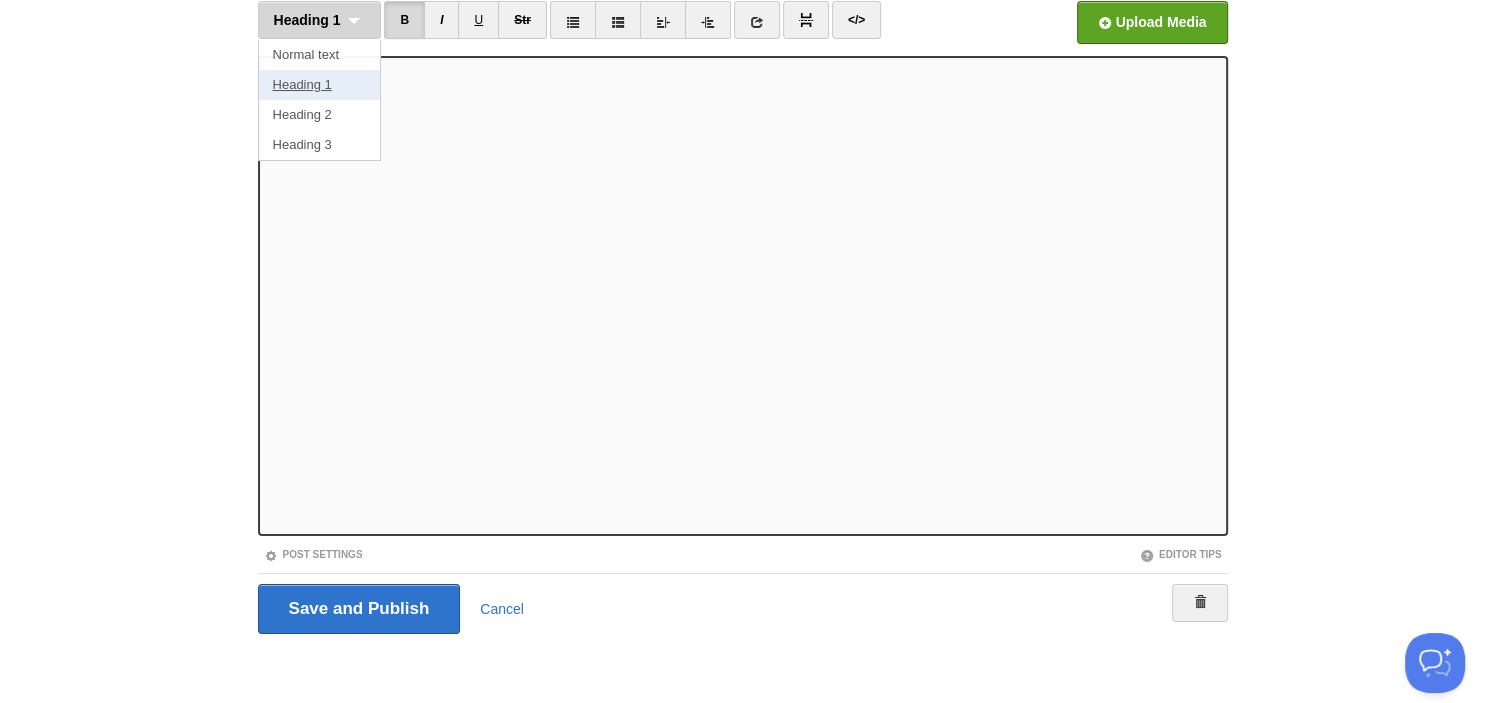 click on "Heading 1" at bounding box center (320, 85) 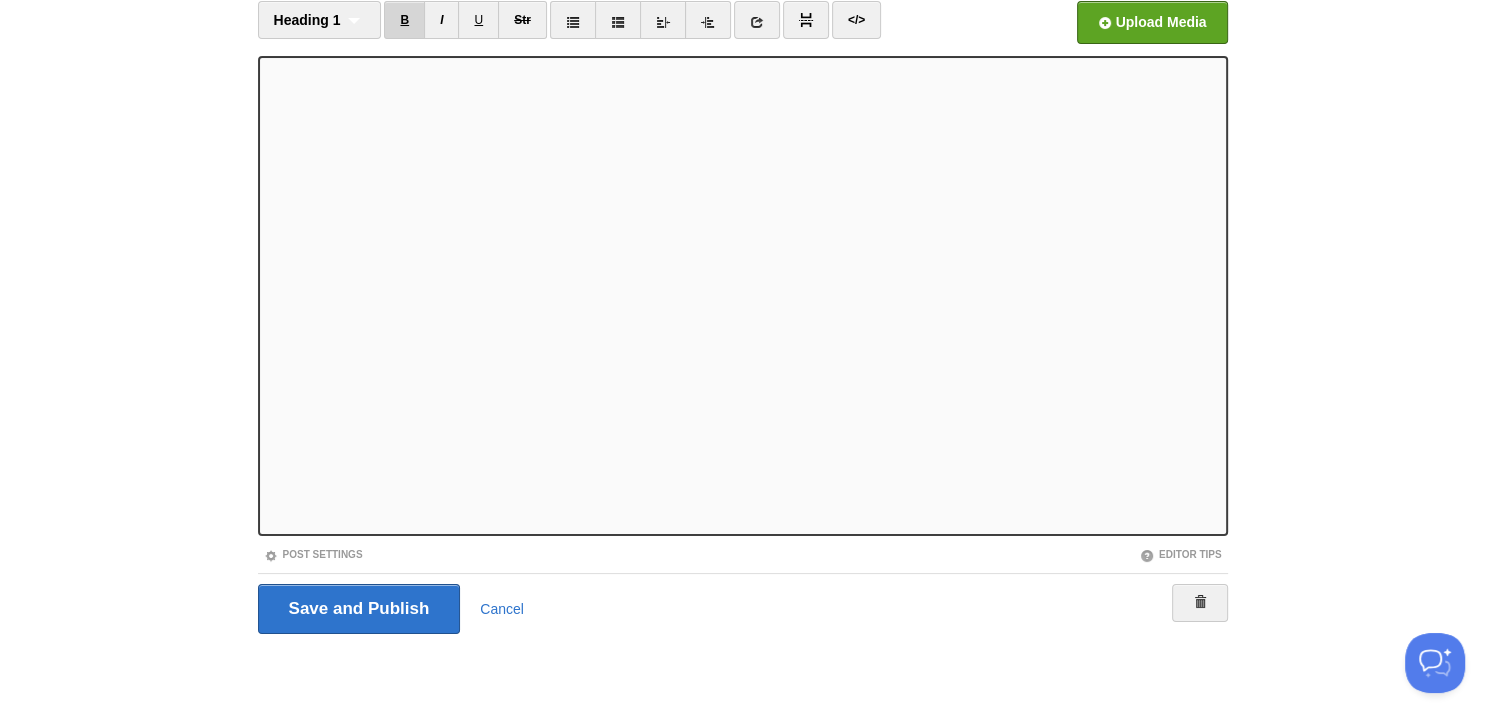 click on "B" at bounding box center [404, 20] 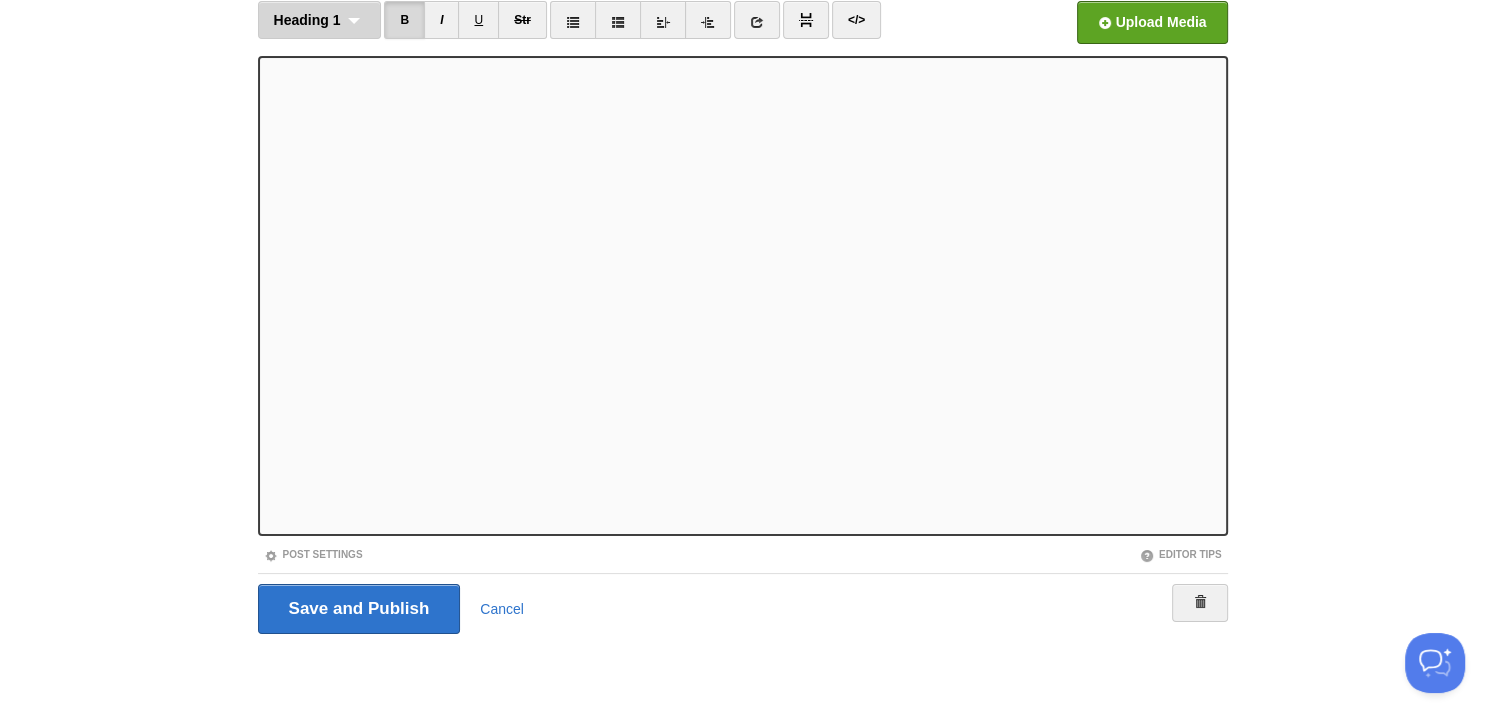 click on "Heading 1
Normal text
Heading 1
Heading 2
Heading 3" at bounding box center (320, 20) 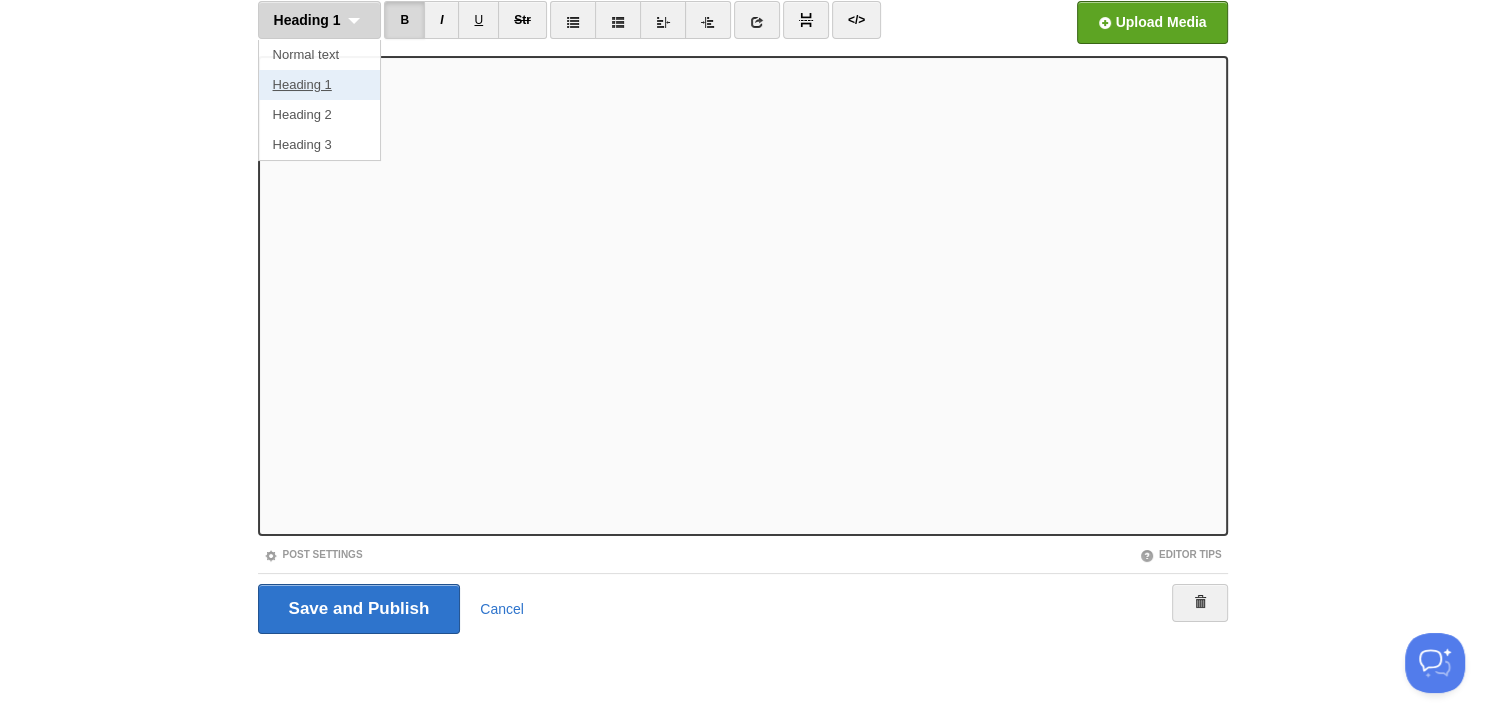 click on "Heading 1" at bounding box center (320, 85) 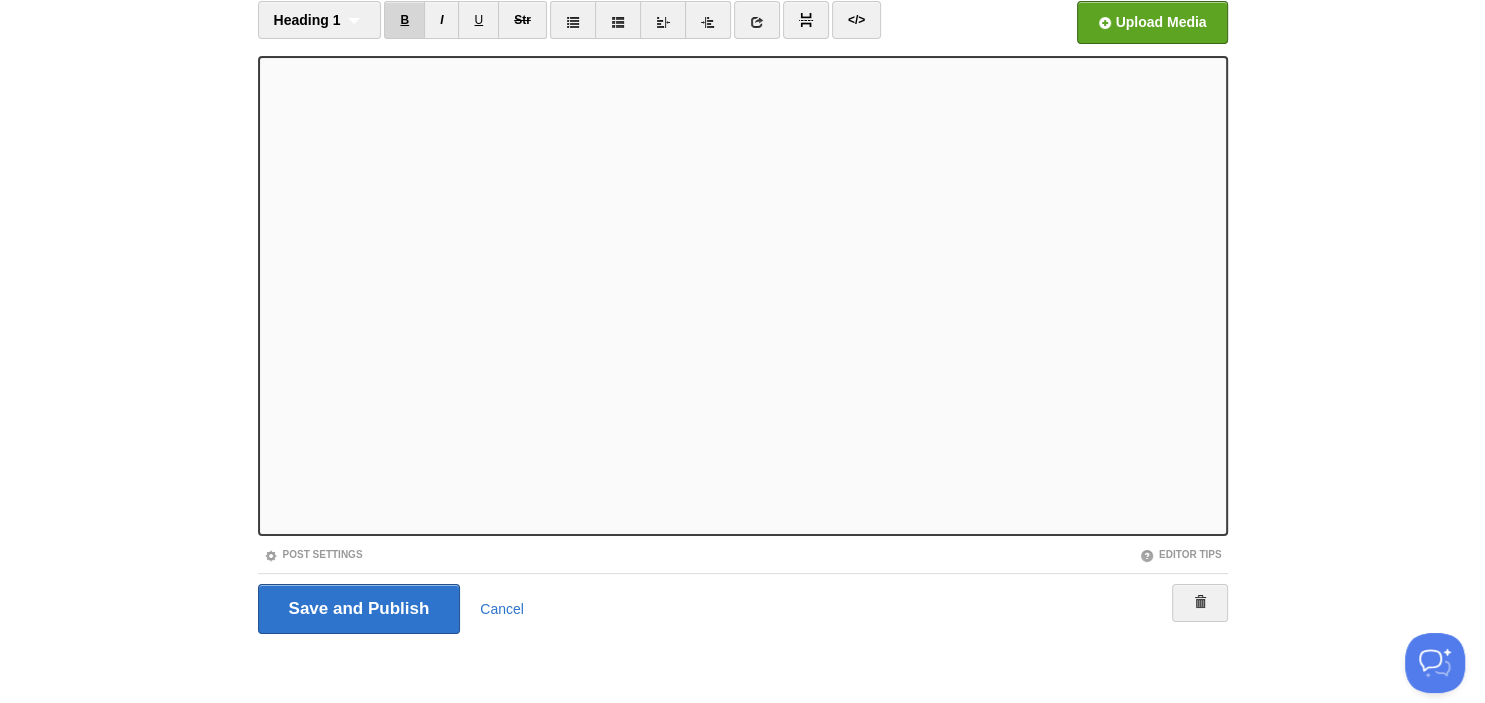 click on "B" at bounding box center (404, 20) 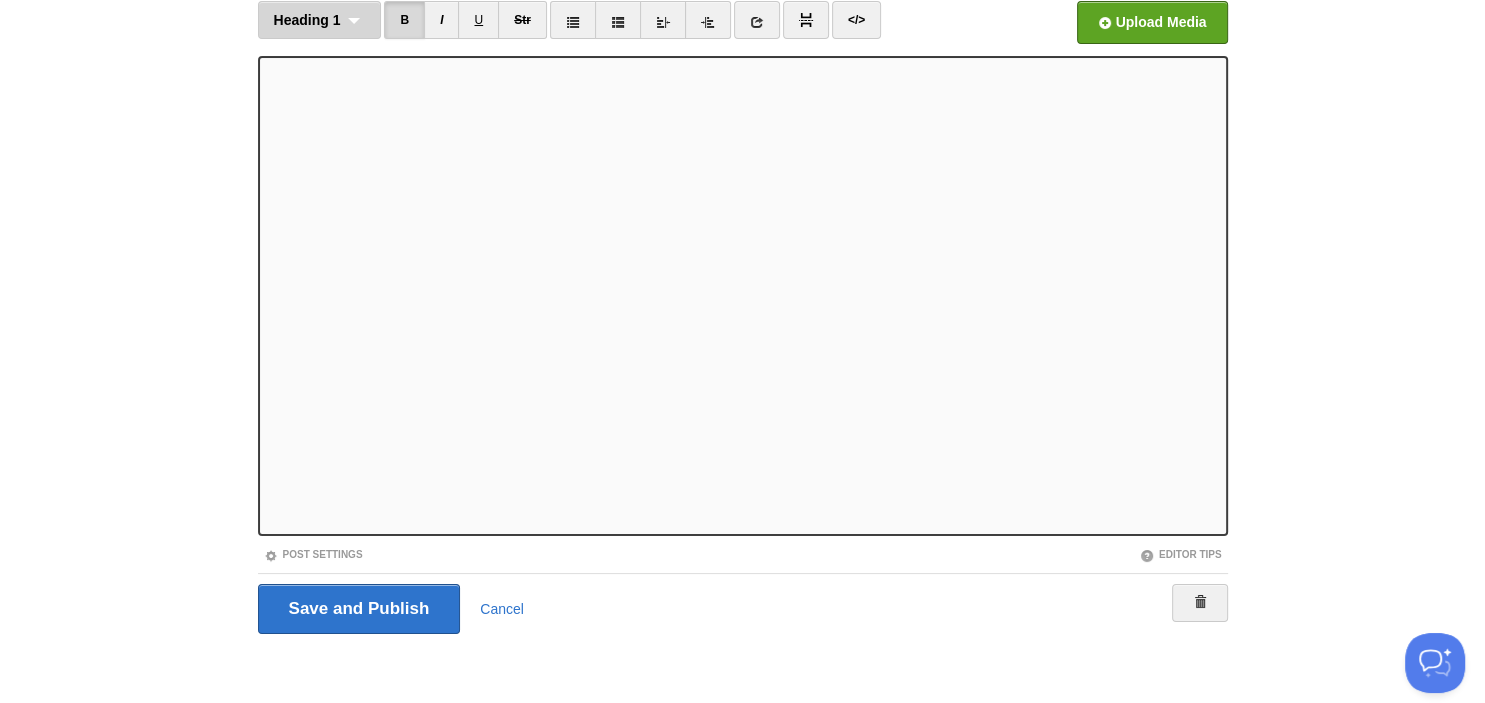 click on "Heading 1
Normal text
Heading 1
Heading 2
Heading 3" at bounding box center [320, 20] 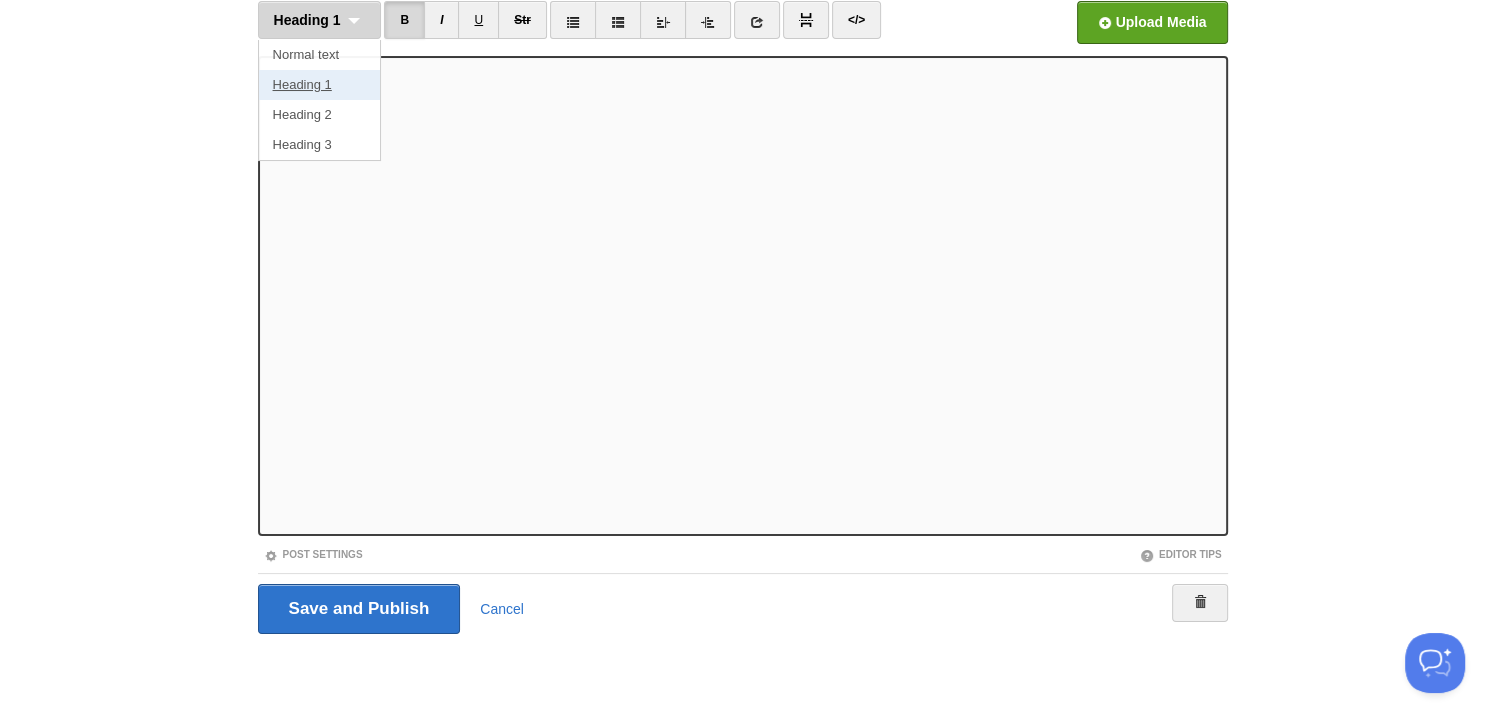 click on "Heading 1" at bounding box center [320, 85] 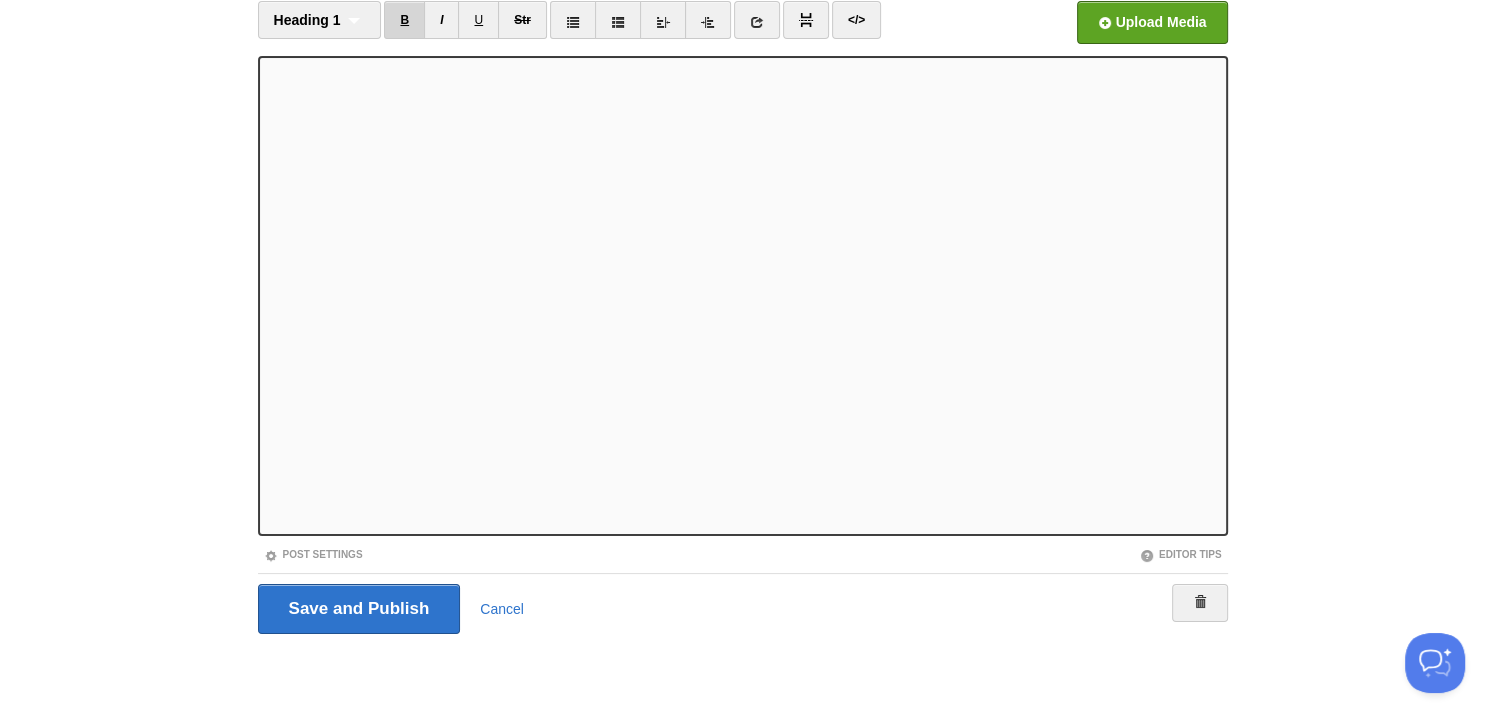 click on "B" at bounding box center (404, 20) 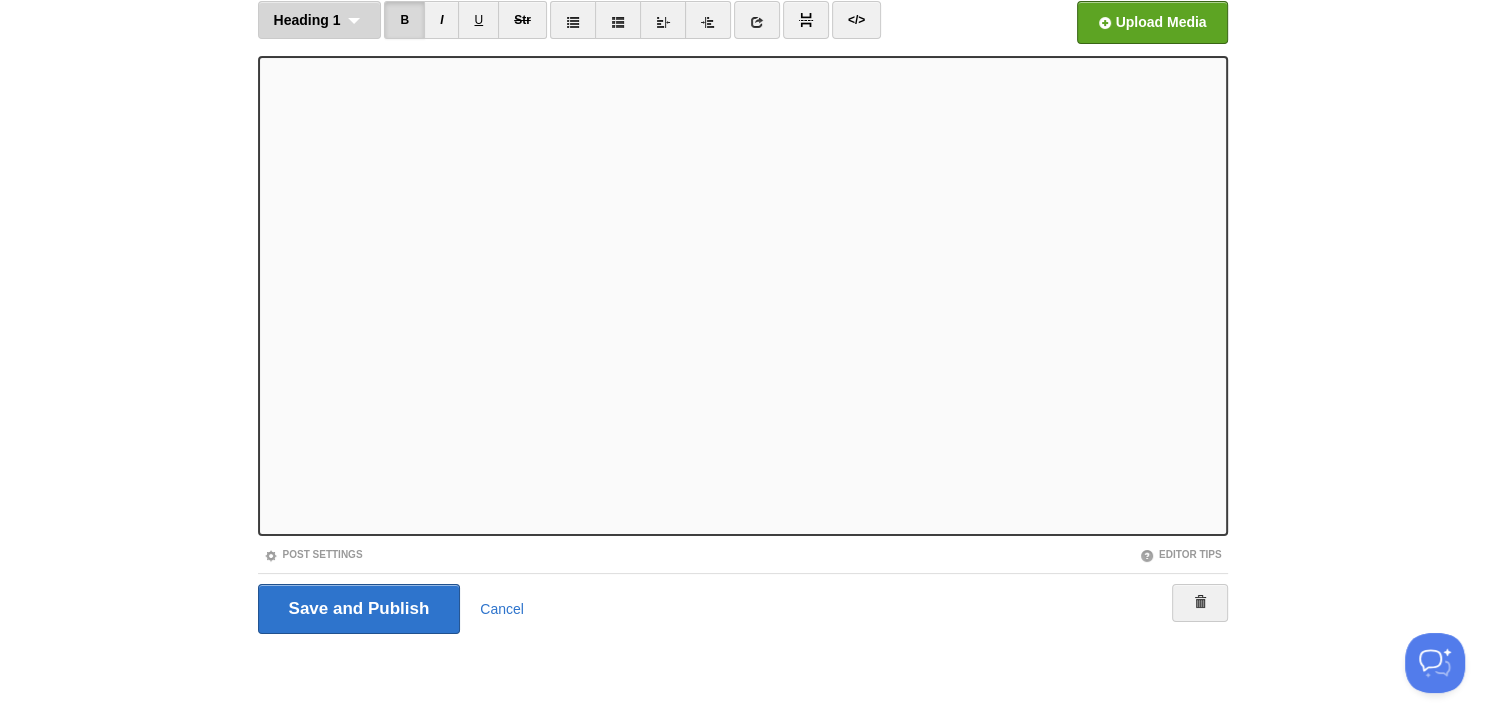 click on "Heading 1
Normal text
Heading 1
Heading 2
Heading 3" at bounding box center [320, 20] 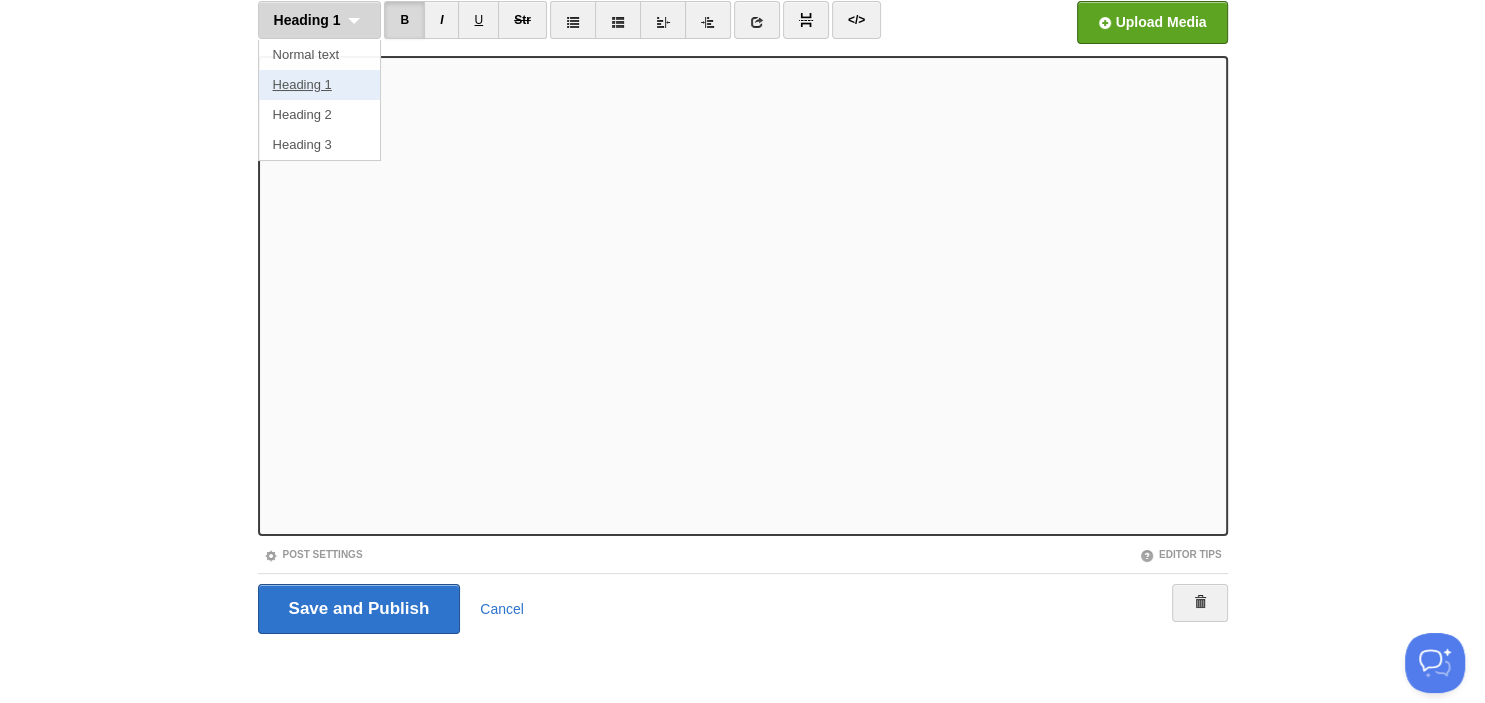 click on "Heading 1" at bounding box center [320, 85] 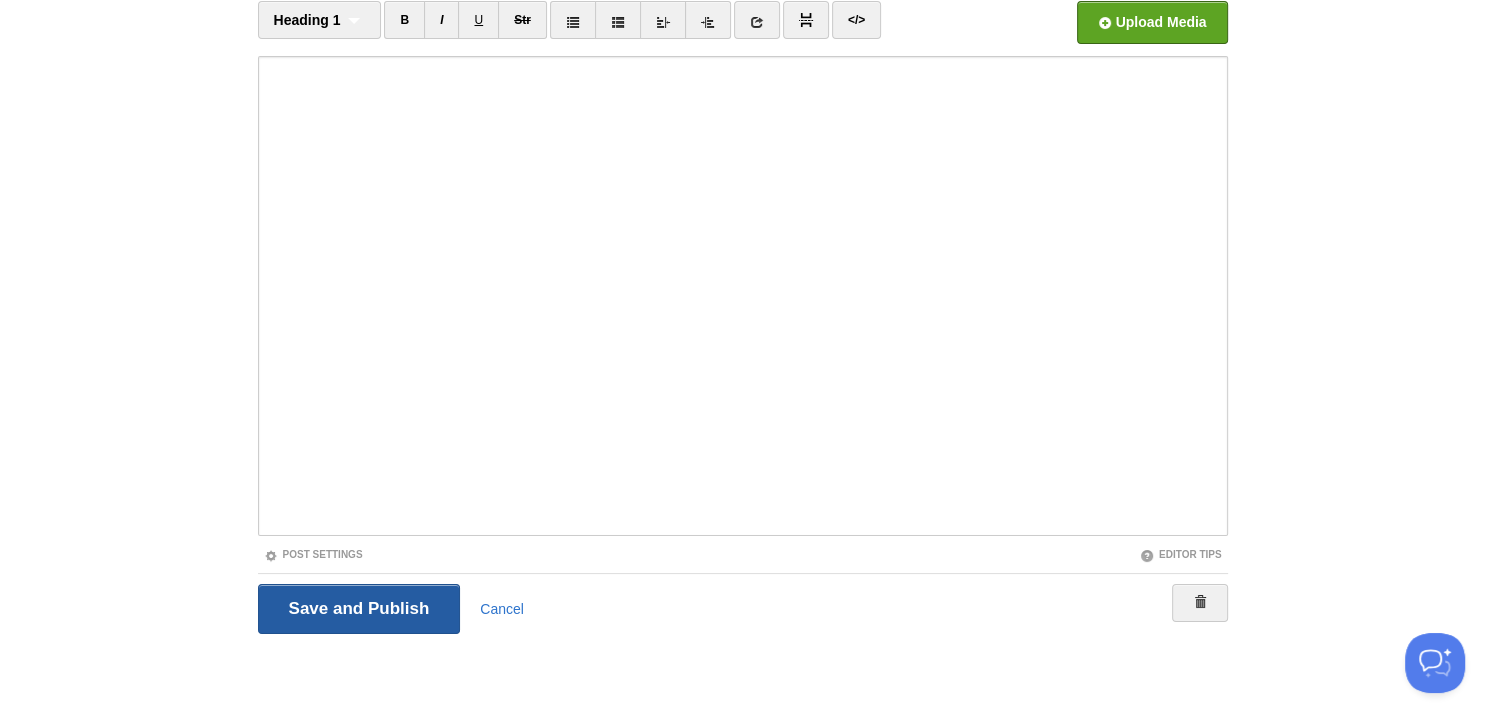 click on "Save and Publish" at bounding box center (359, 609) 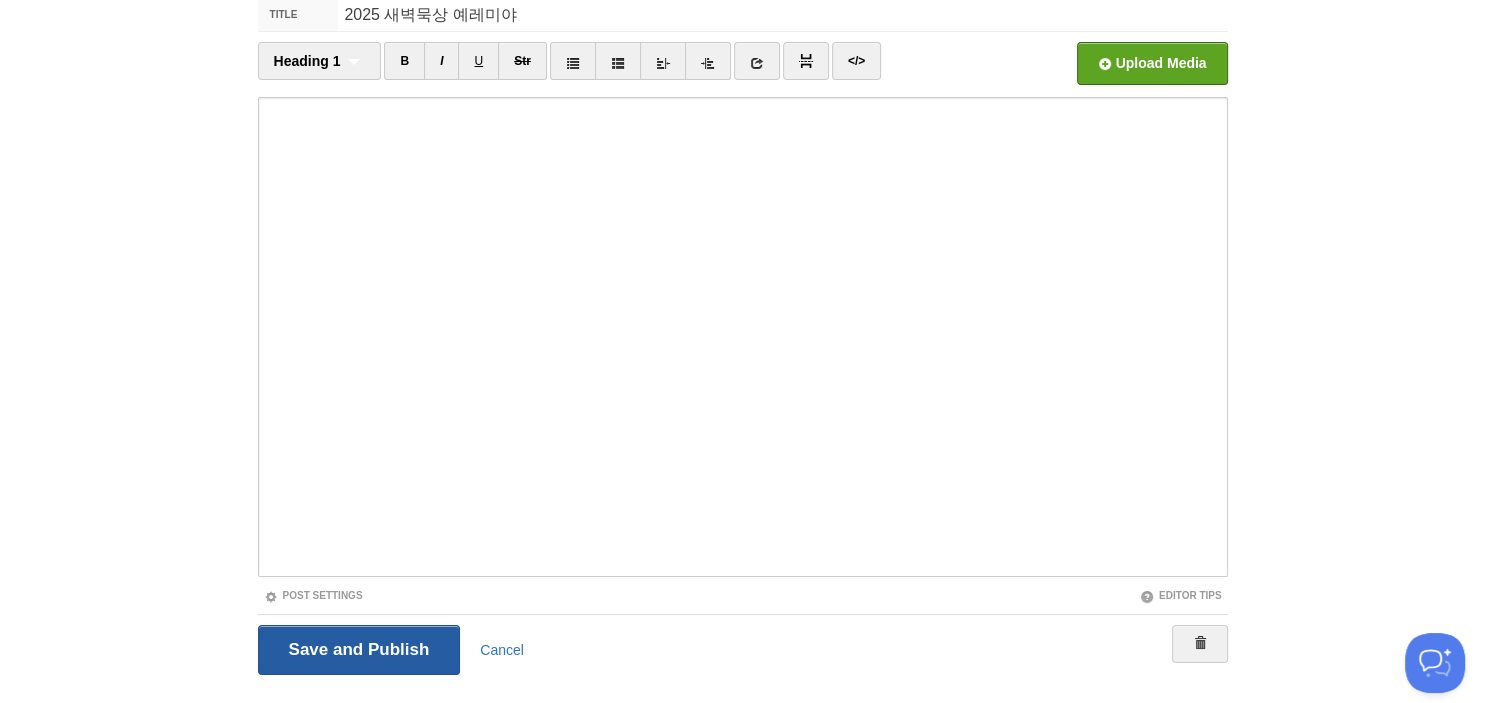 scroll, scrollTop: 75, scrollLeft: 0, axis: vertical 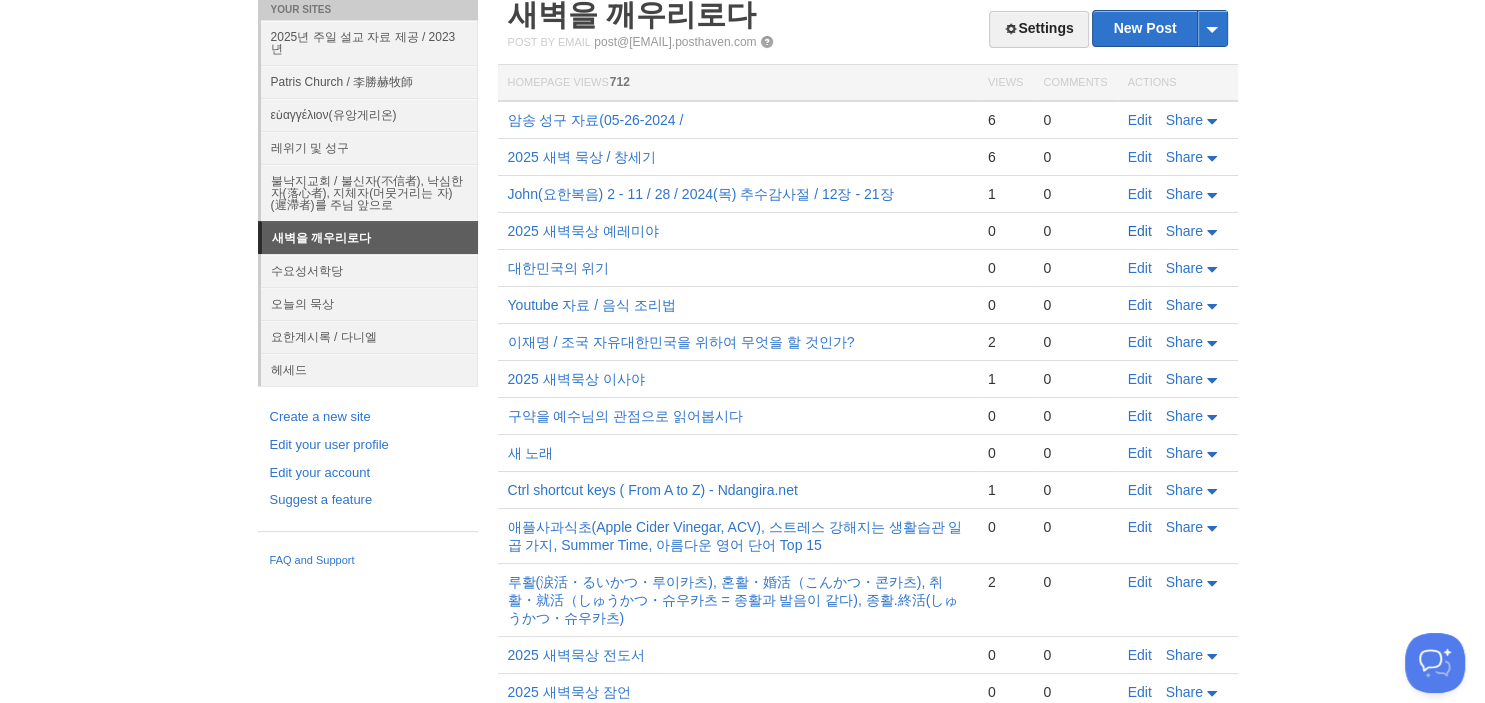 click on "Edit" at bounding box center (1140, 231) 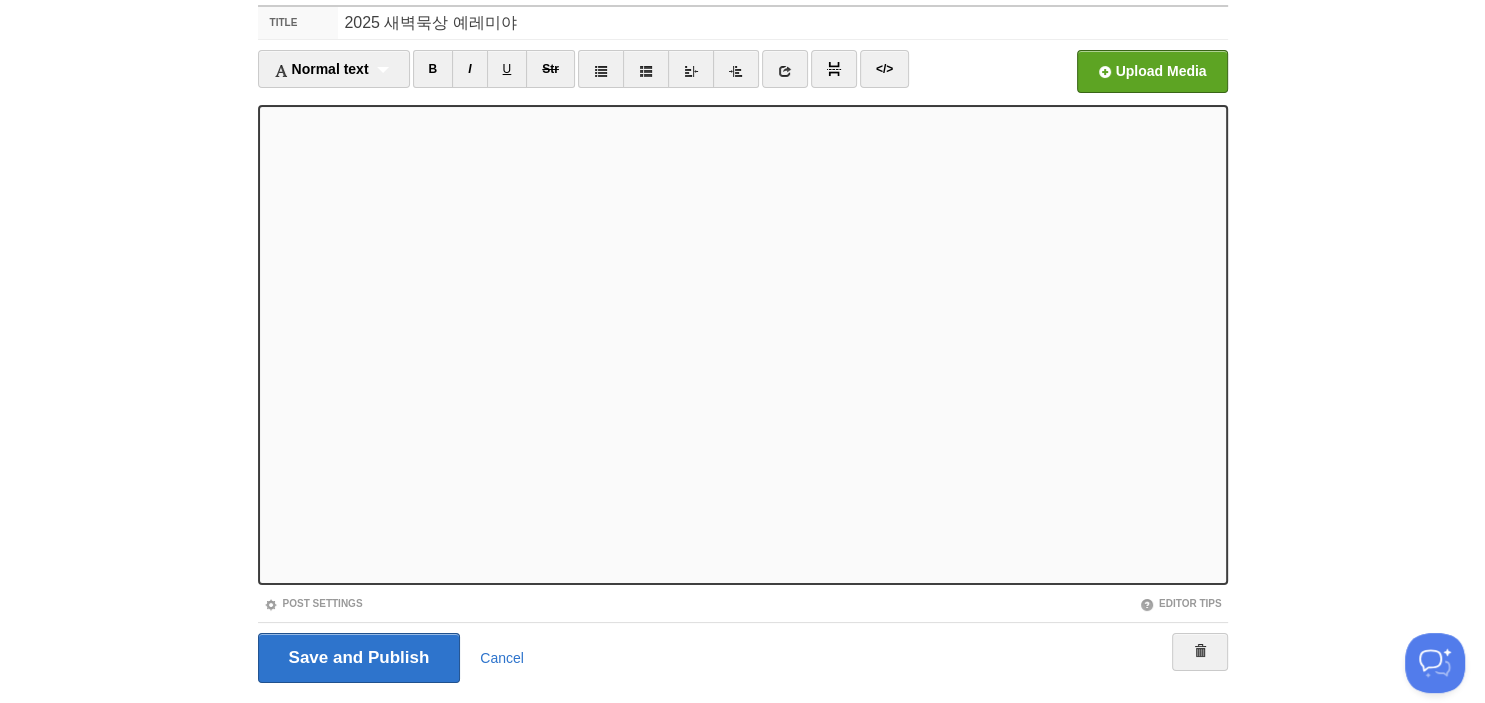 scroll, scrollTop: 137, scrollLeft: 0, axis: vertical 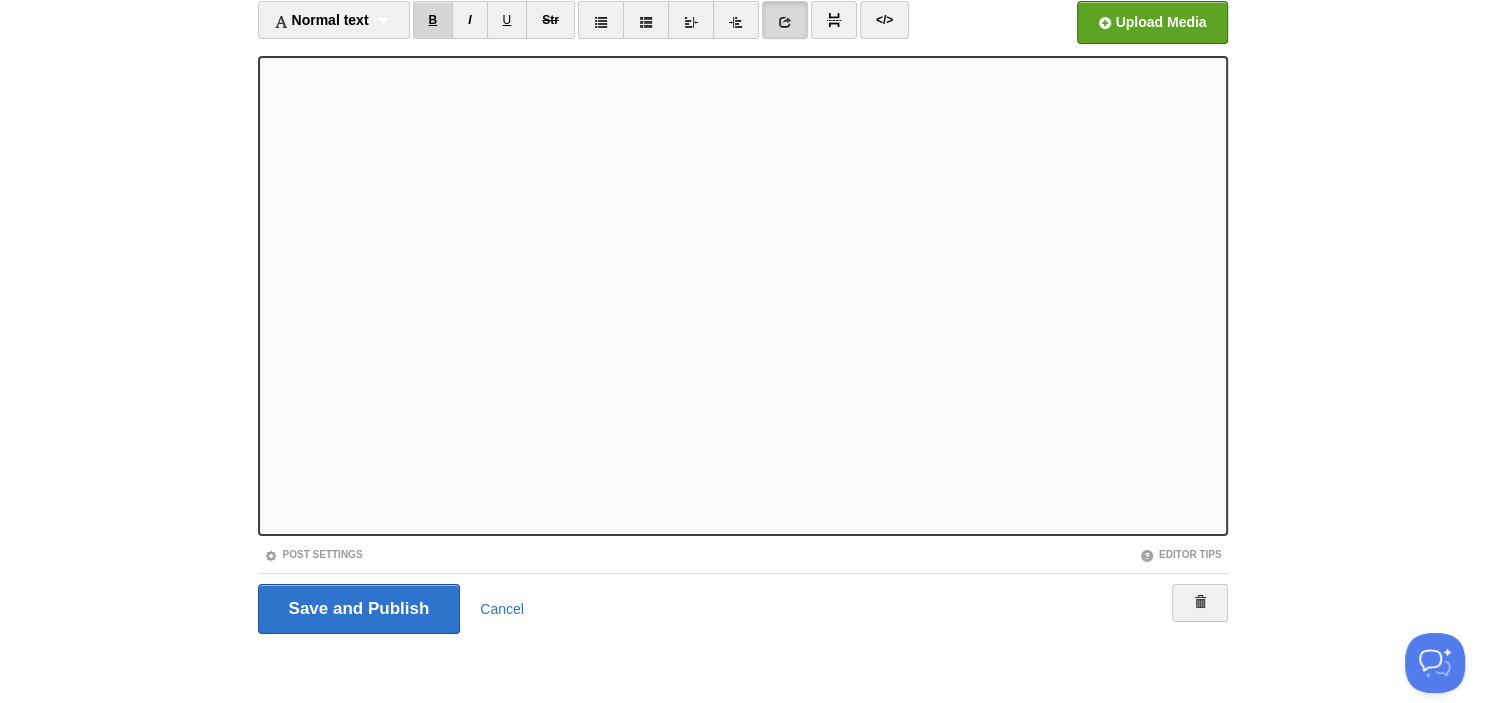 click on "B" at bounding box center (433, 20) 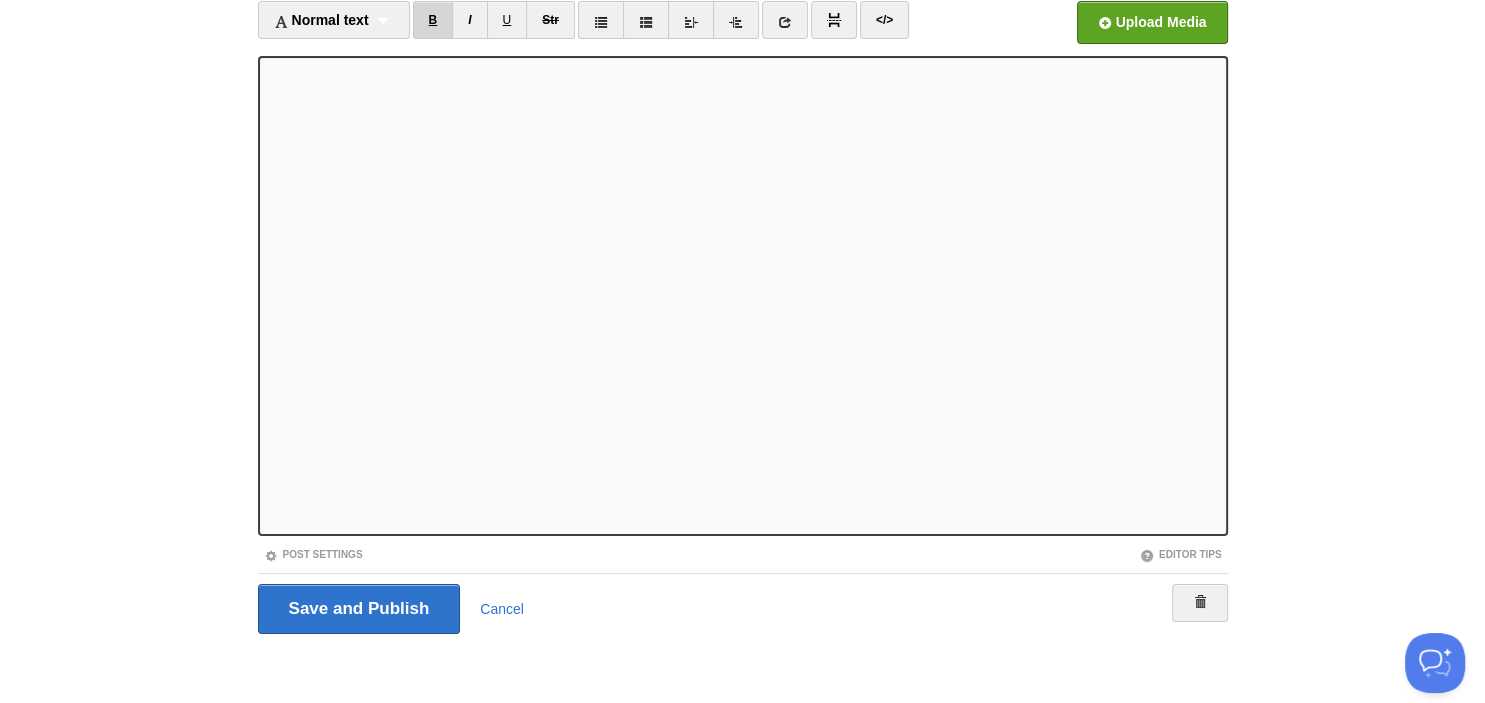 click on "B" at bounding box center (433, 20) 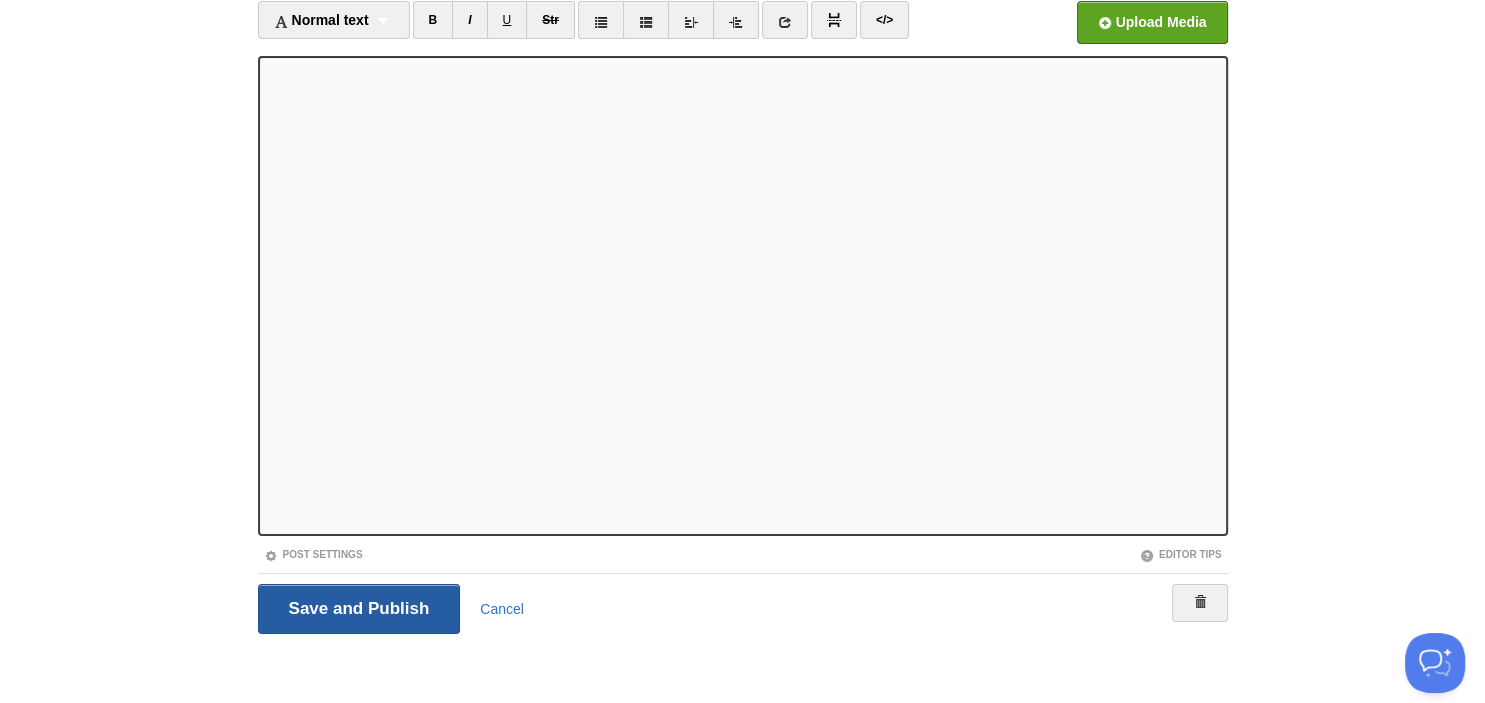 click on "Save and Publish" at bounding box center [359, 609] 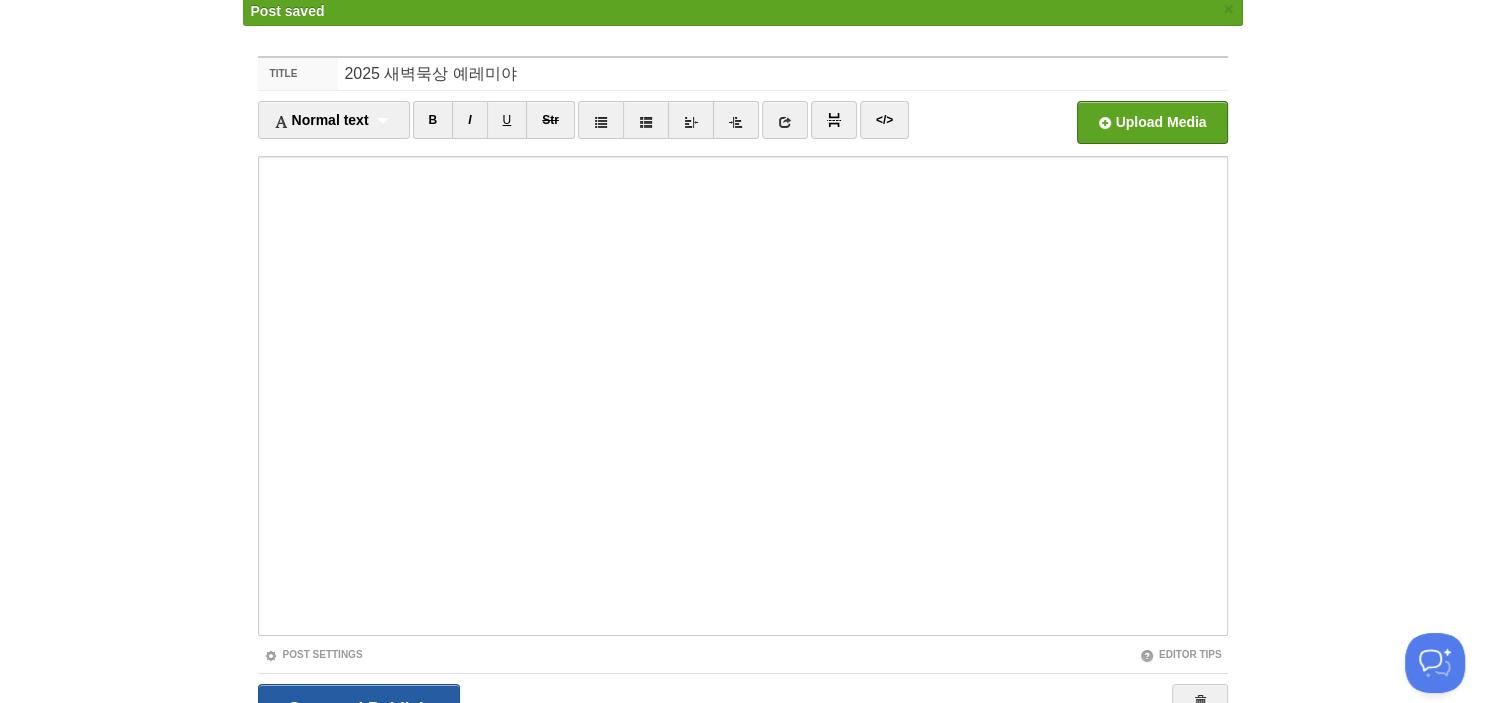 scroll, scrollTop: 75, scrollLeft: 0, axis: vertical 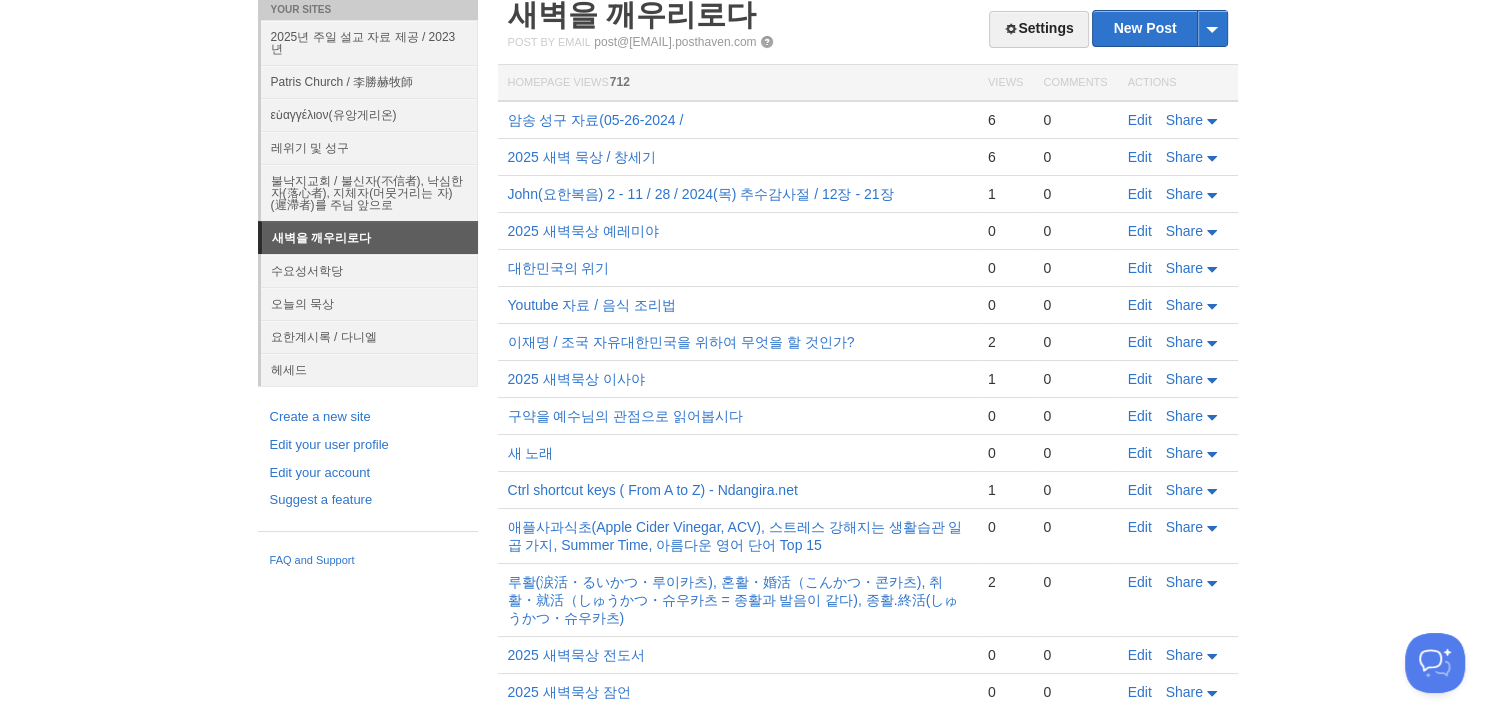 click on "새벽을 깨우리로다" at bounding box center (868, 15) 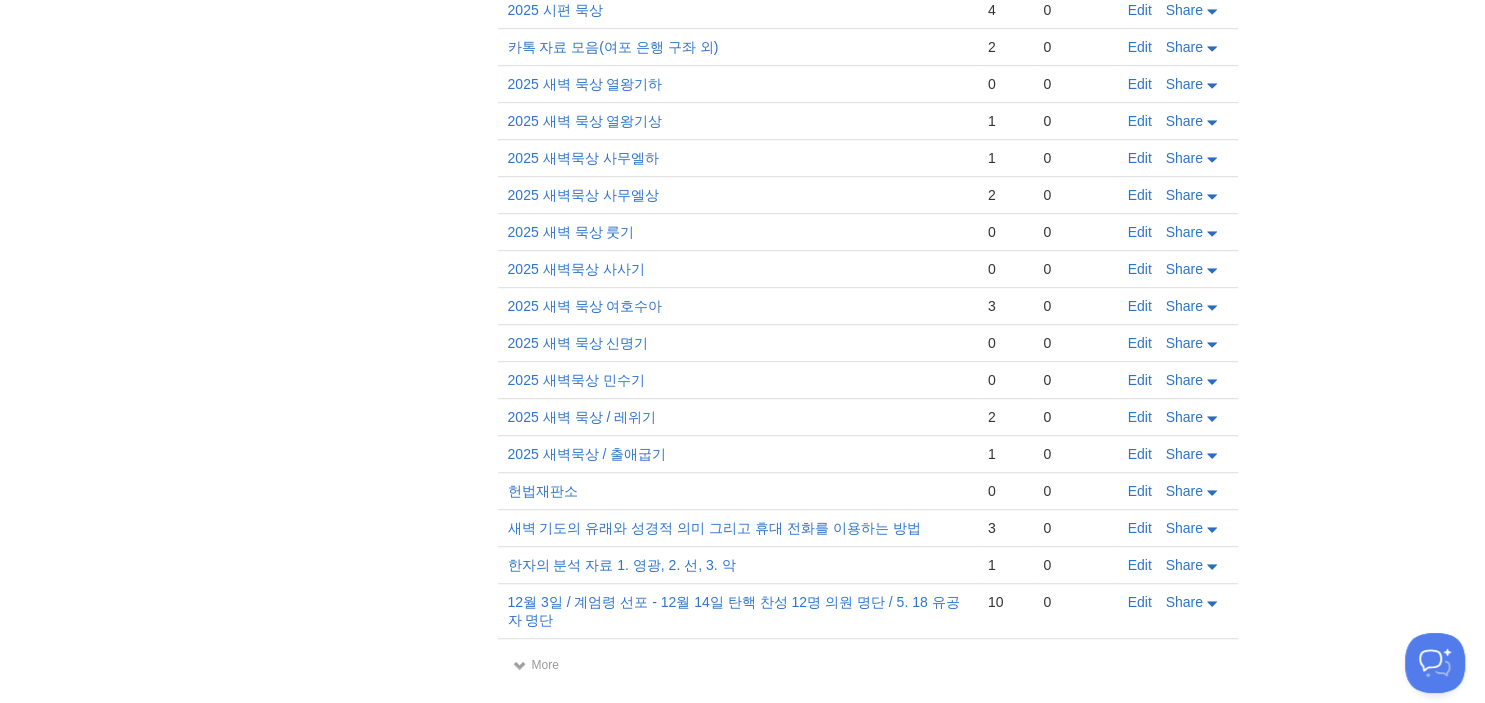 scroll, scrollTop: 0, scrollLeft: 0, axis: both 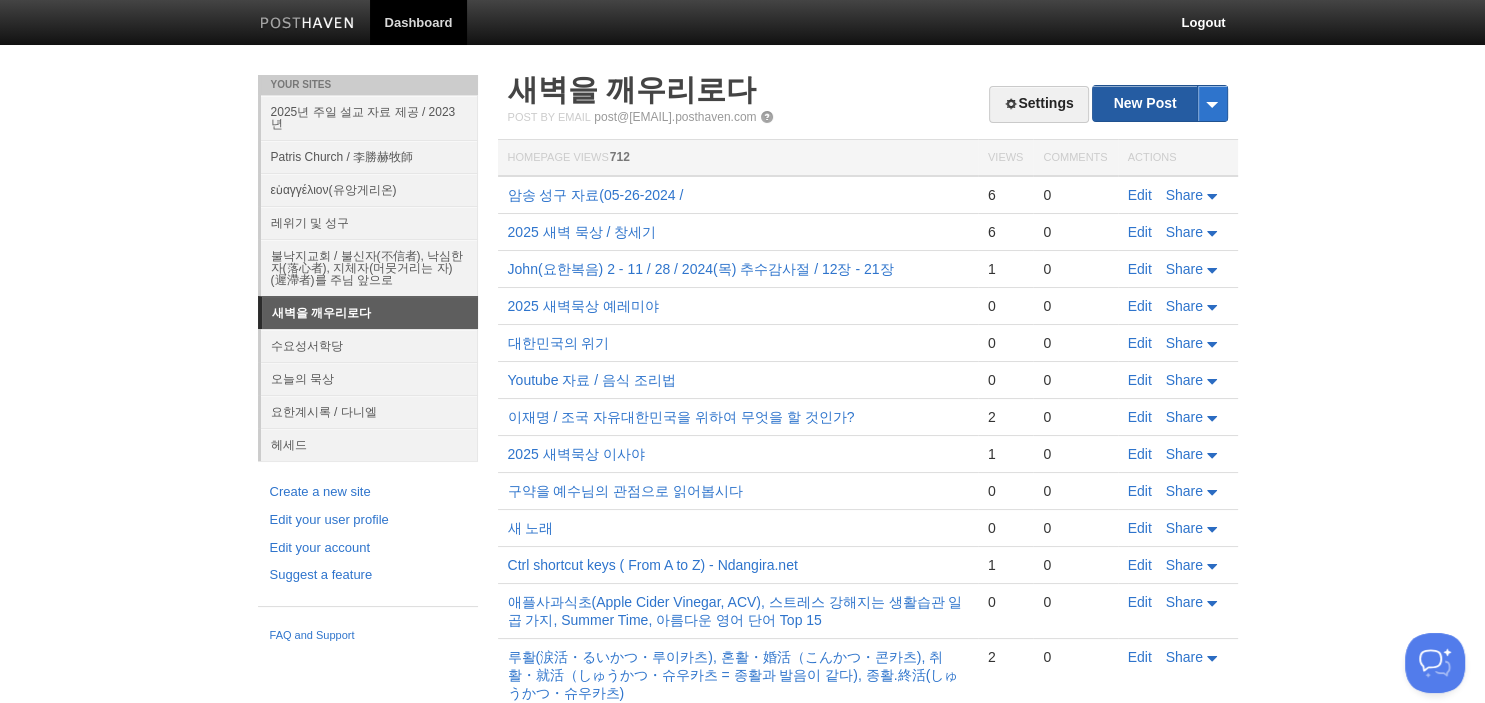 click on "New Post" at bounding box center [1159, 103] 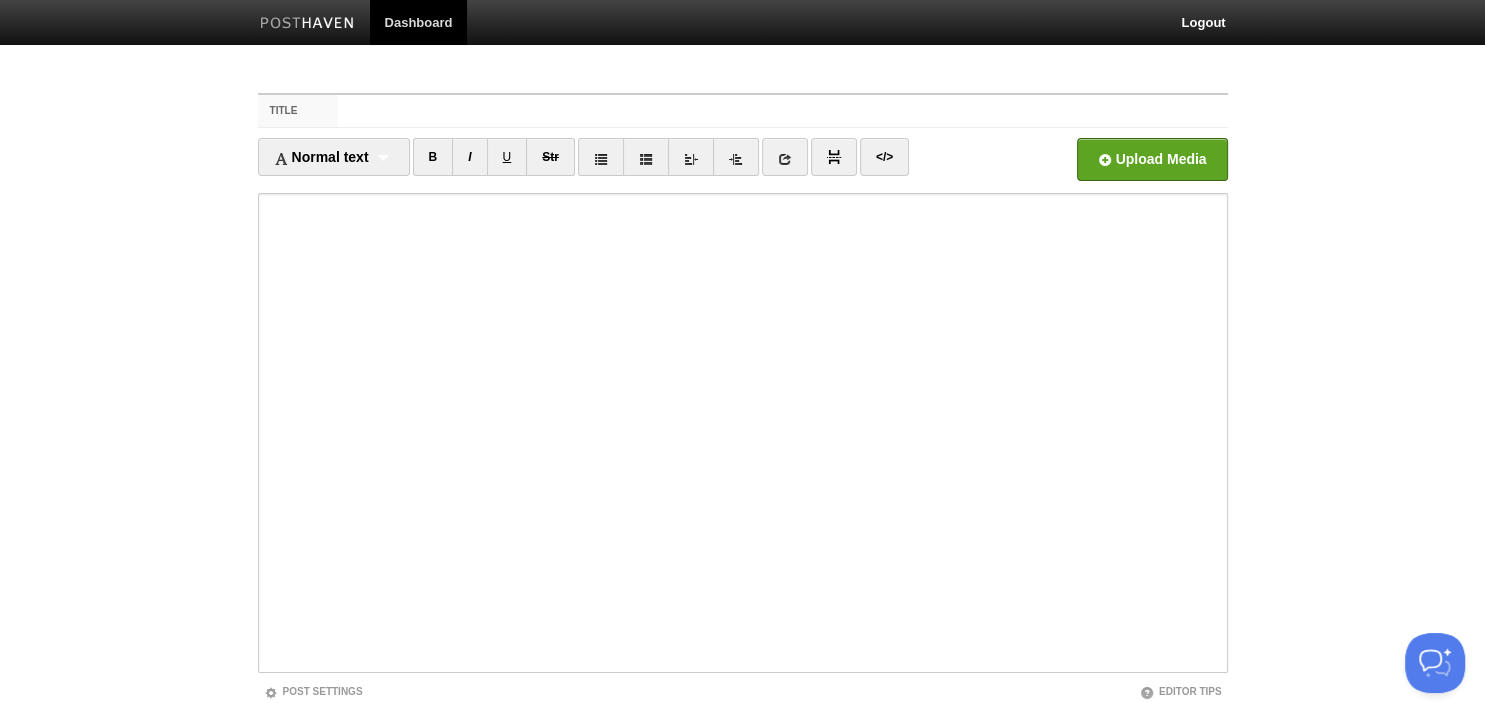 click on "Title" at bounding box center [782, 111] 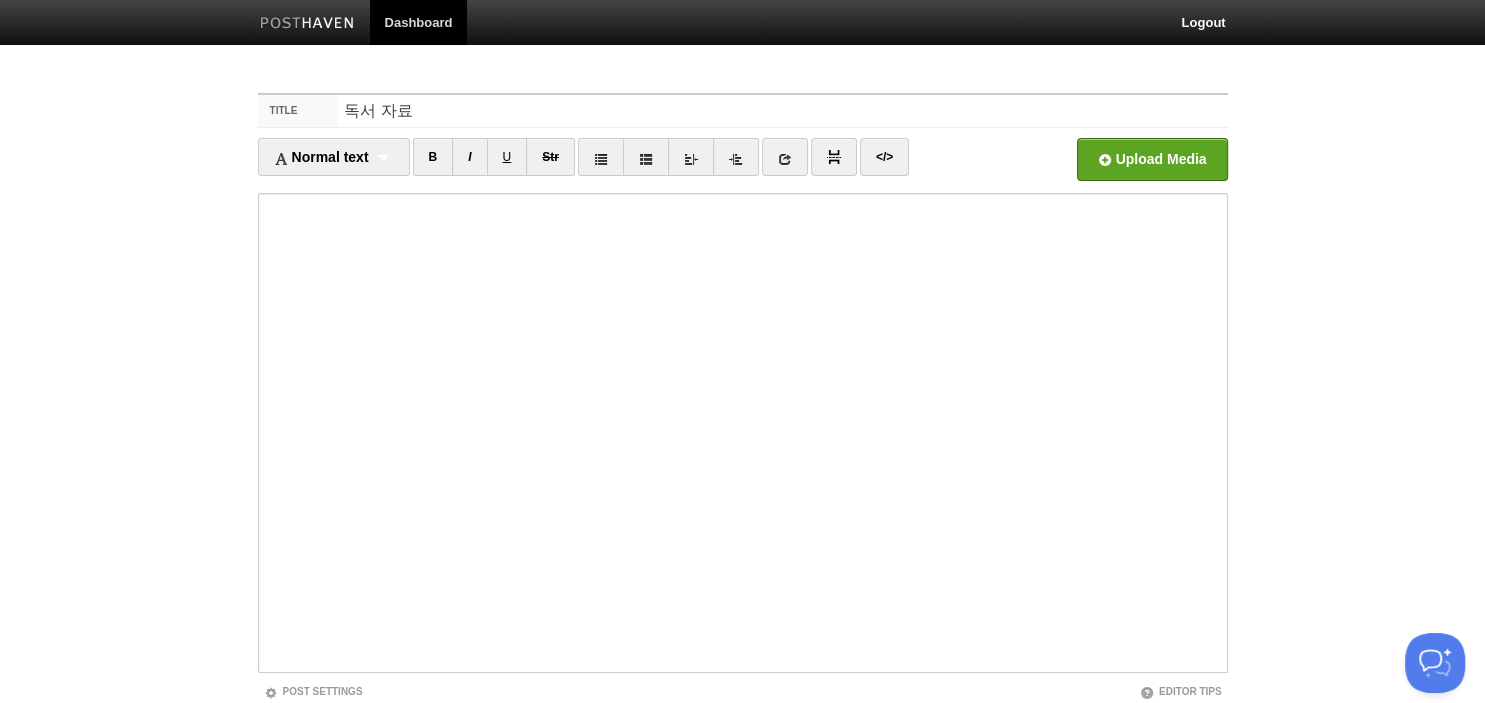 type on "독서 자료" 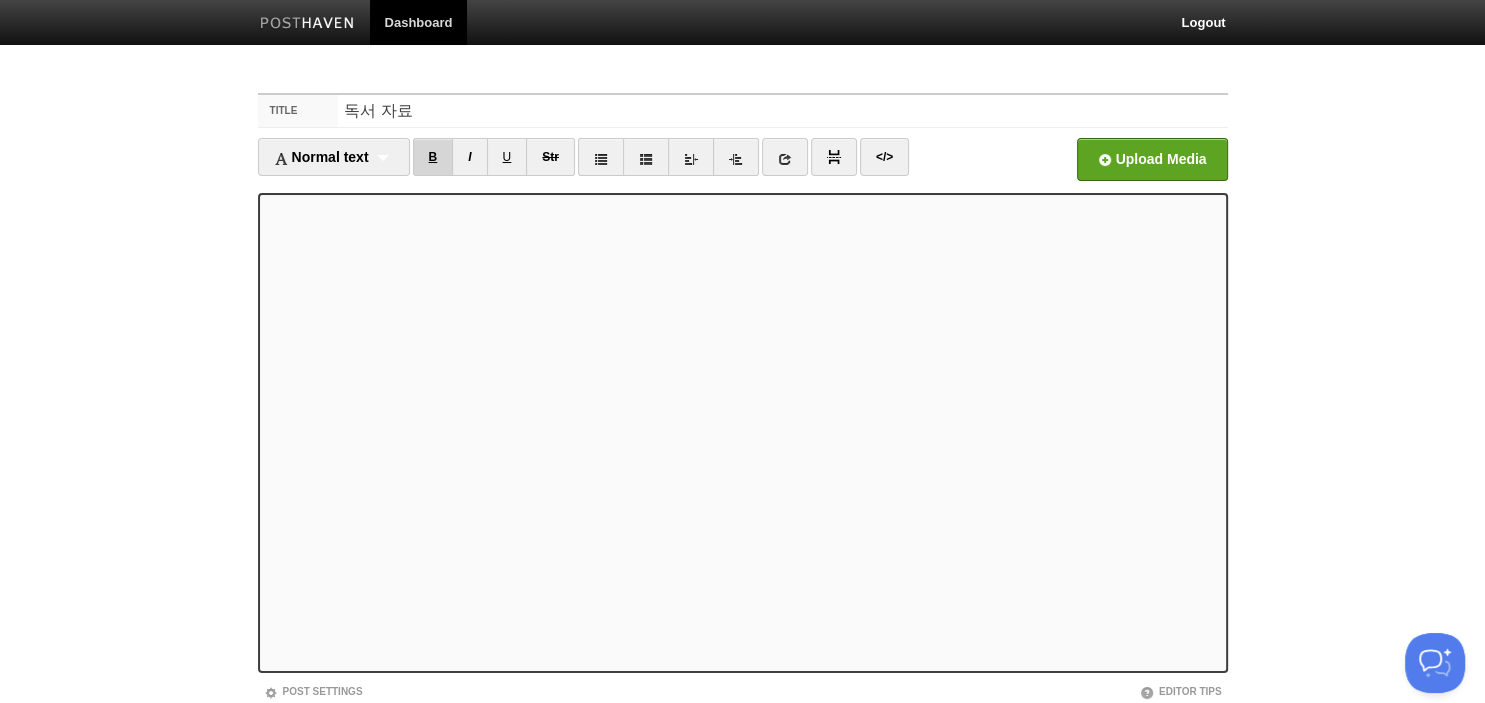 click on "B" at bounding box center [433, 157] 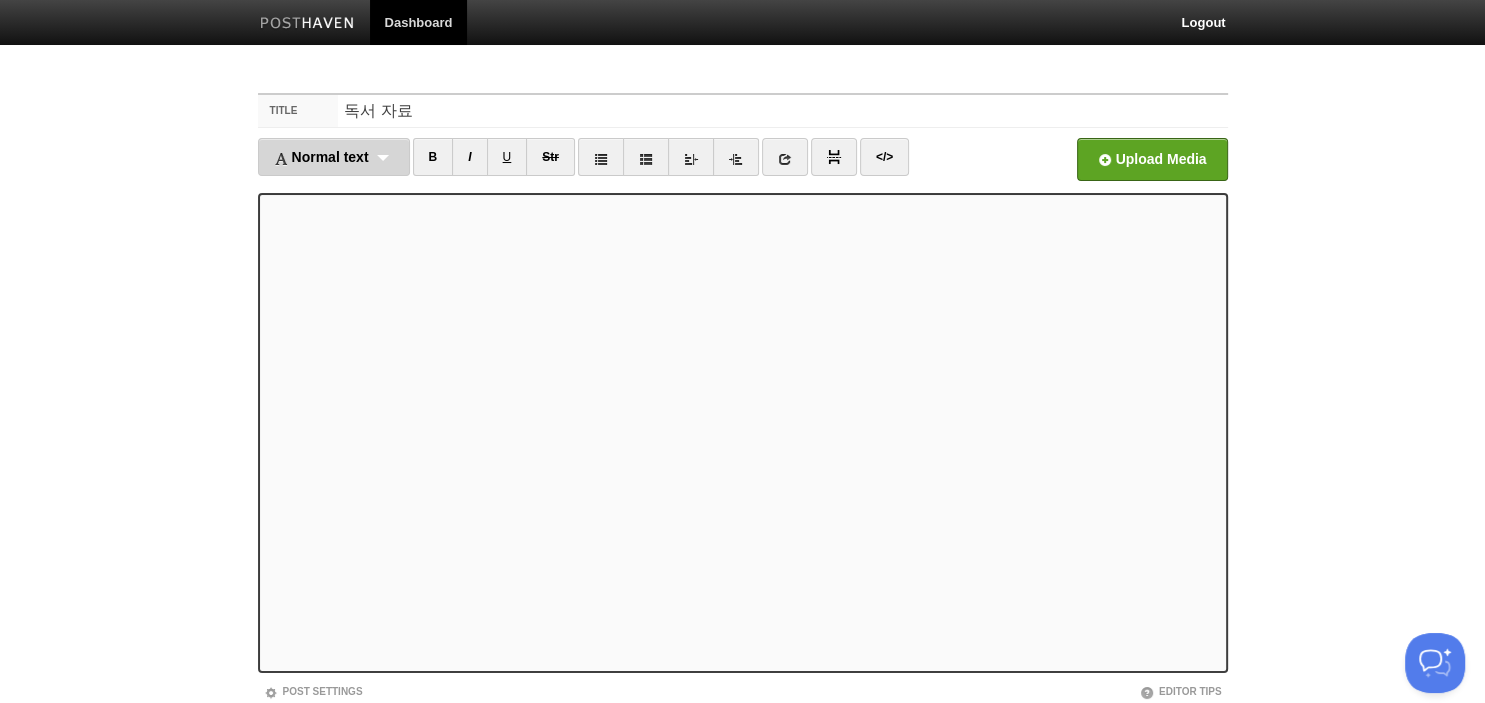 click on "Normal text
Normal text
Heading 1
Heading 2
Heading 3" at bounding box center [334, 157] 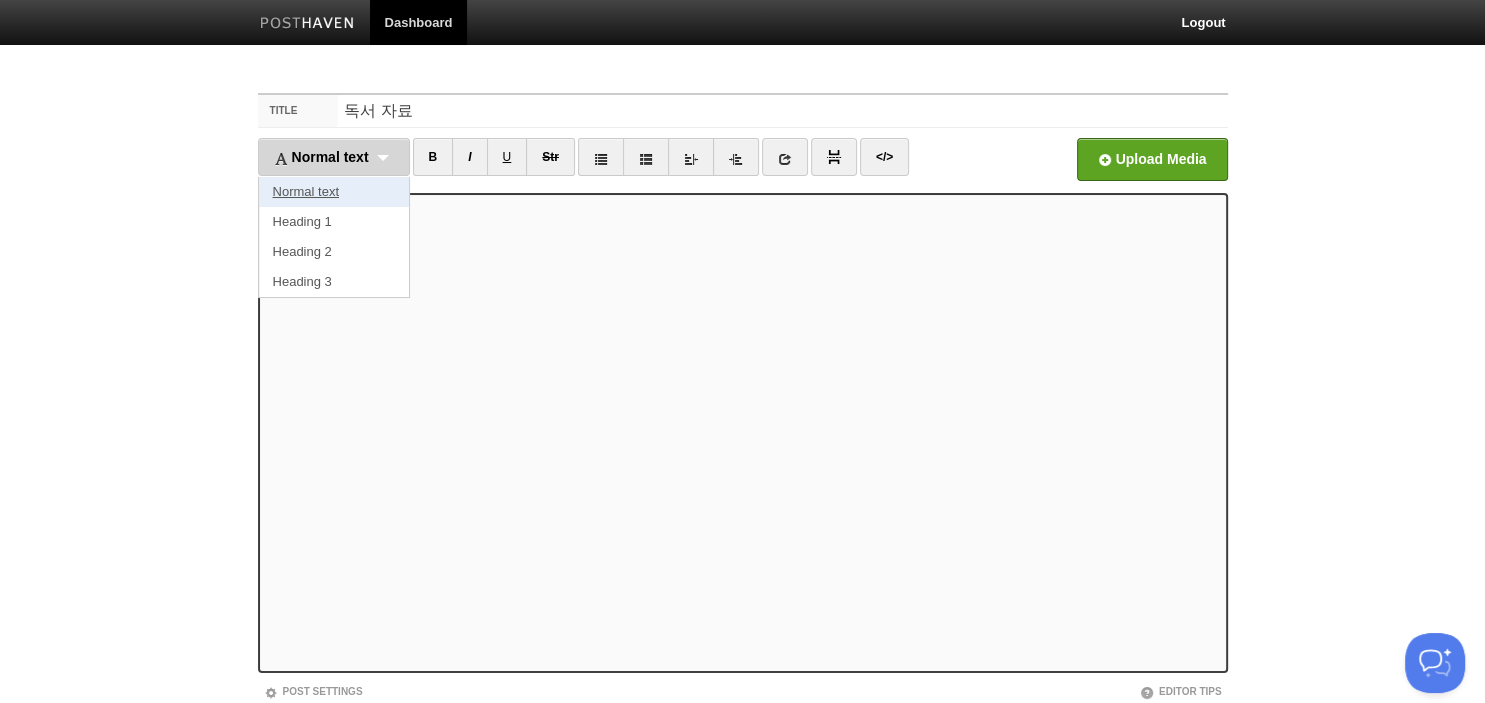 click on "Normal text" at bounding box center (334, 192) 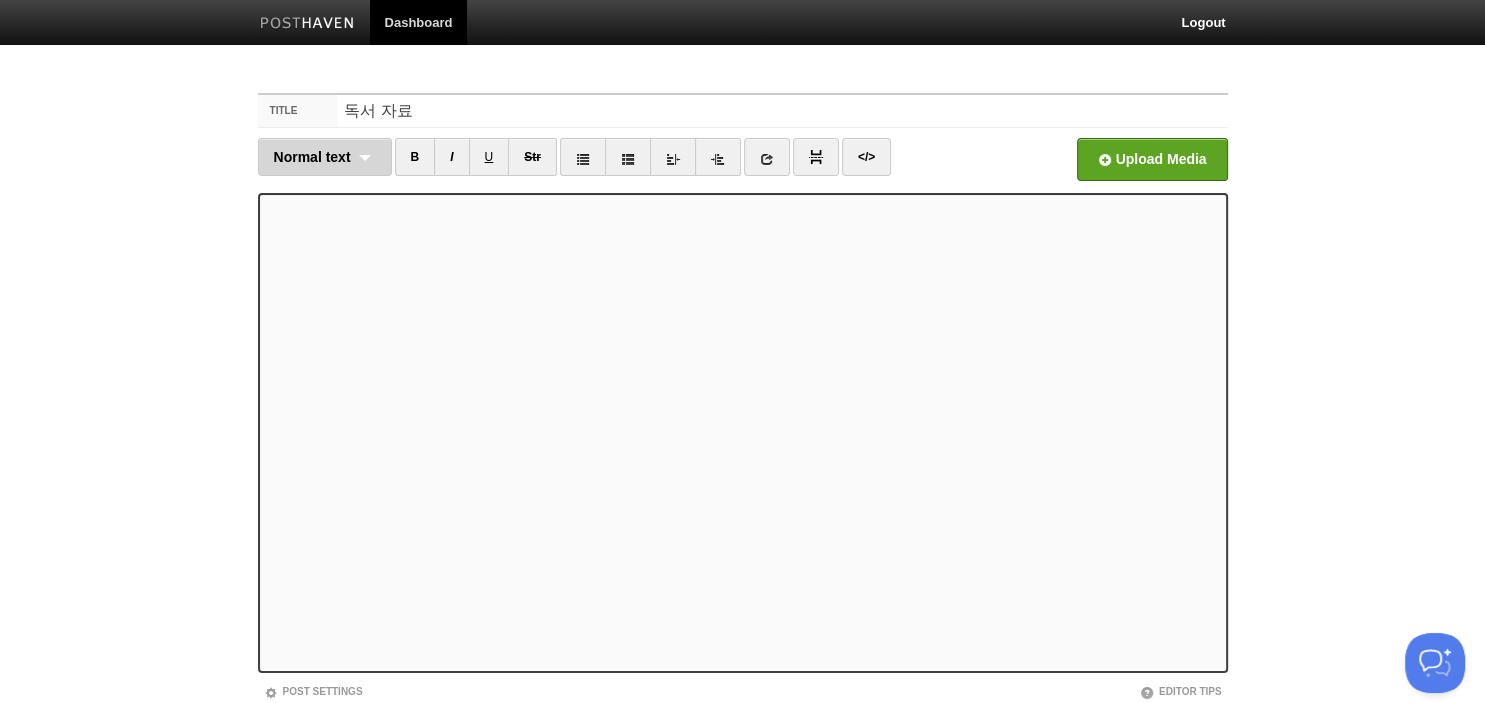 click on "Normal text
Normal text
Heading 1
Heading 2
Heading 3" at bounding box center [325, 157] 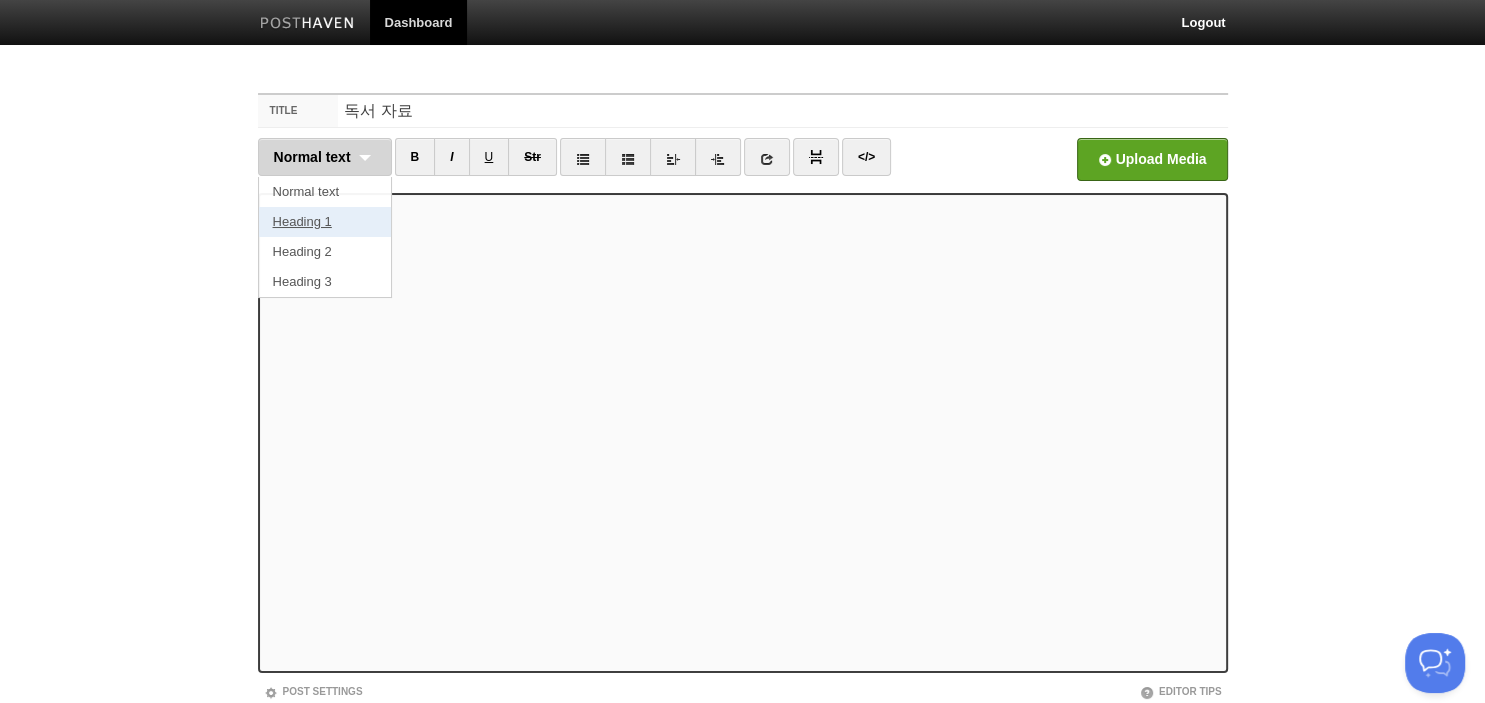 click on "Heading 1" at bounding box center [325, 222] 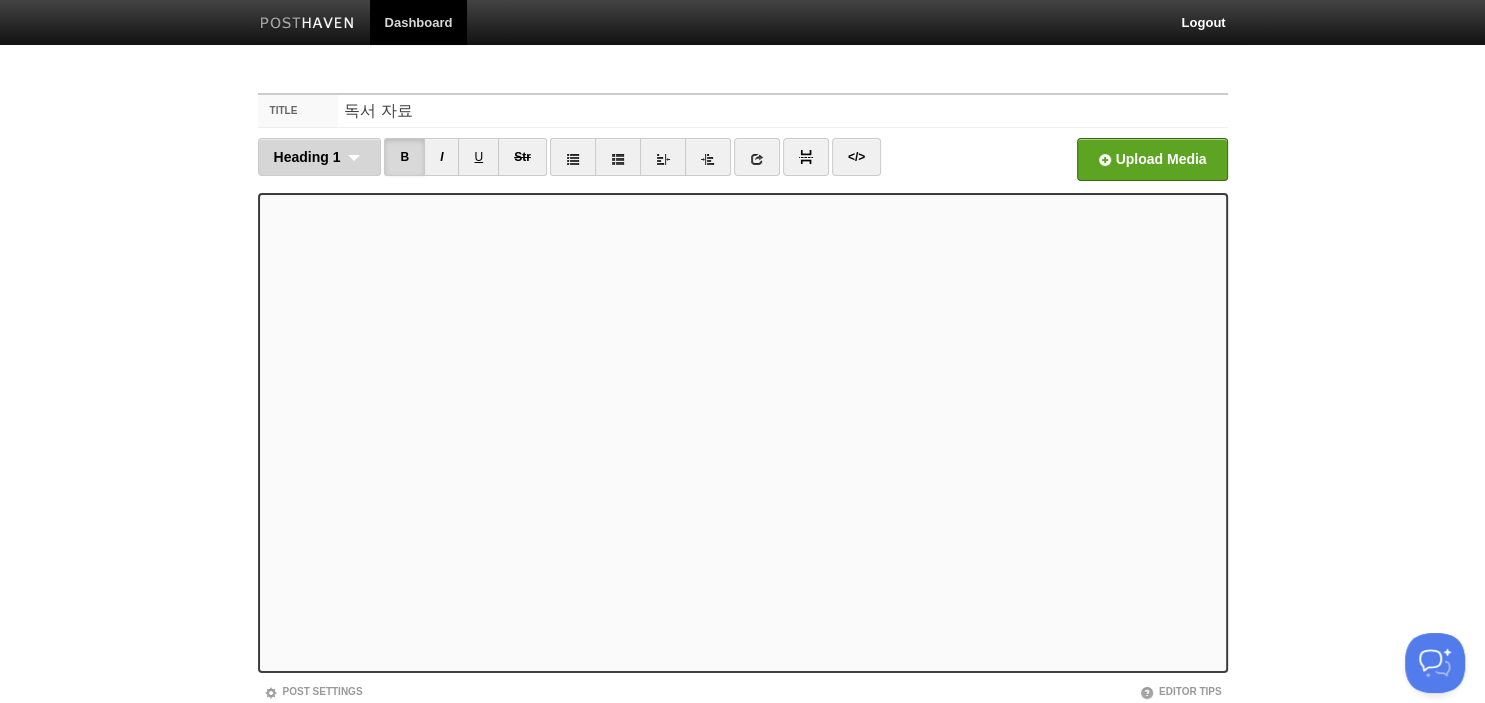 click on "Heading 1
Normal text
Heading 1
Heading 2
Heading 3" at bounding box center [320, 157] 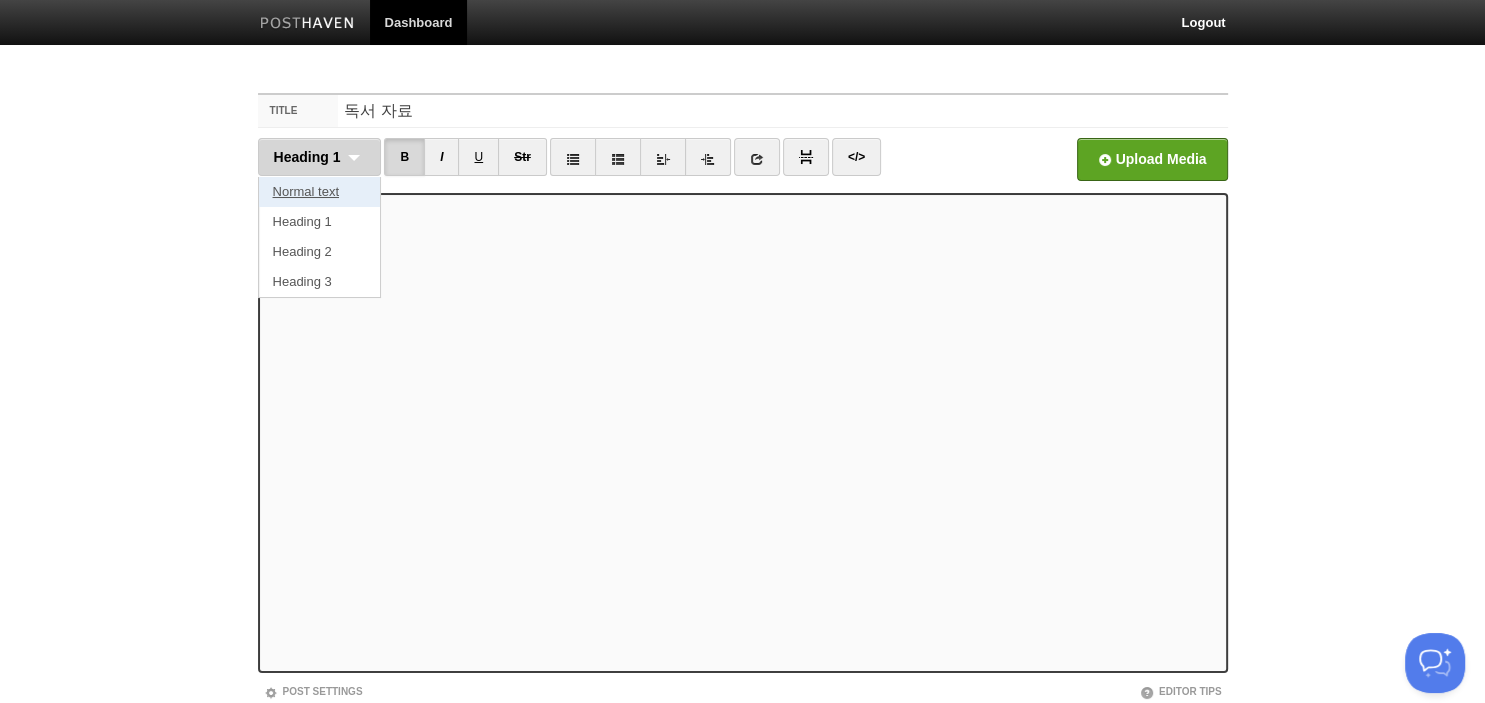 click on "Normal text" at bounding box center [320, 192] 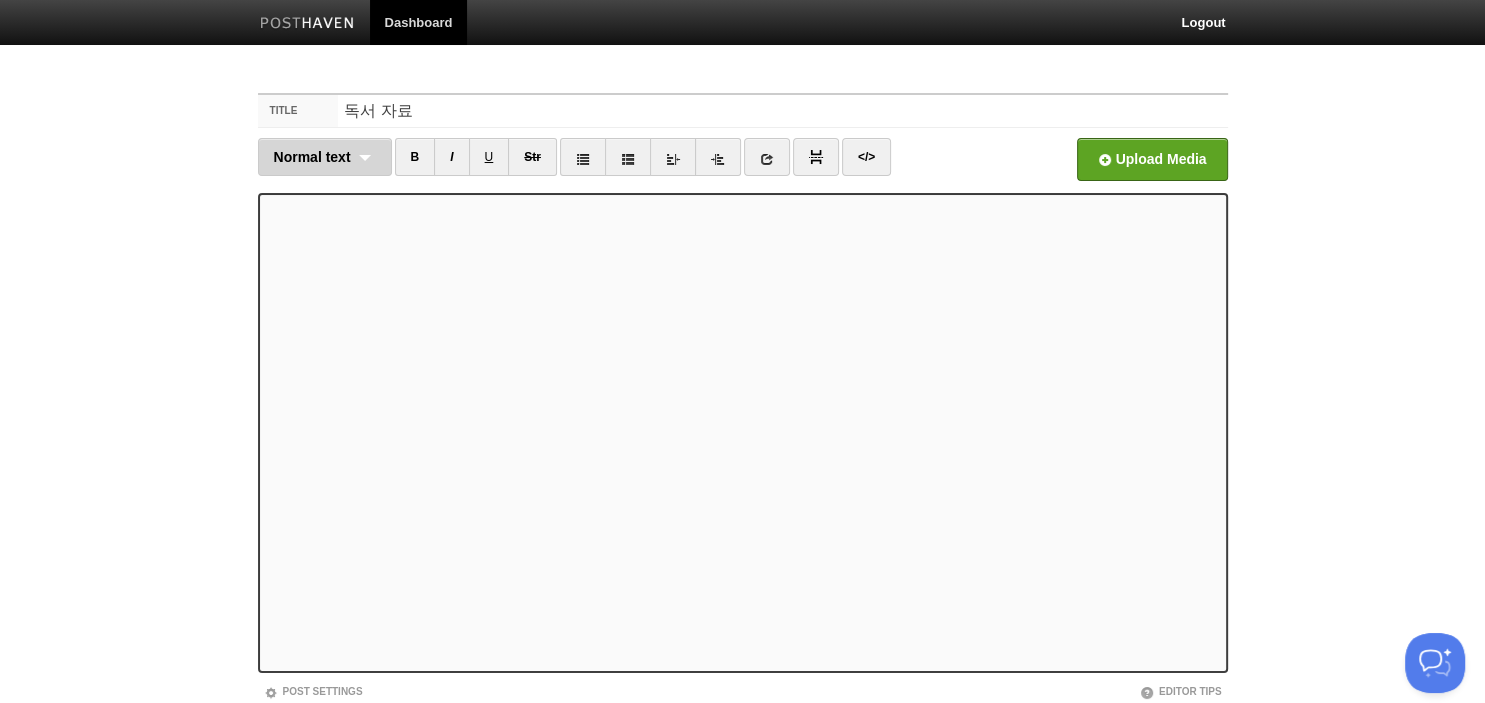 click on "Normal text
Normal text
Heading 1
Heading 2
Heading 3" at bounding box center (325, 157) 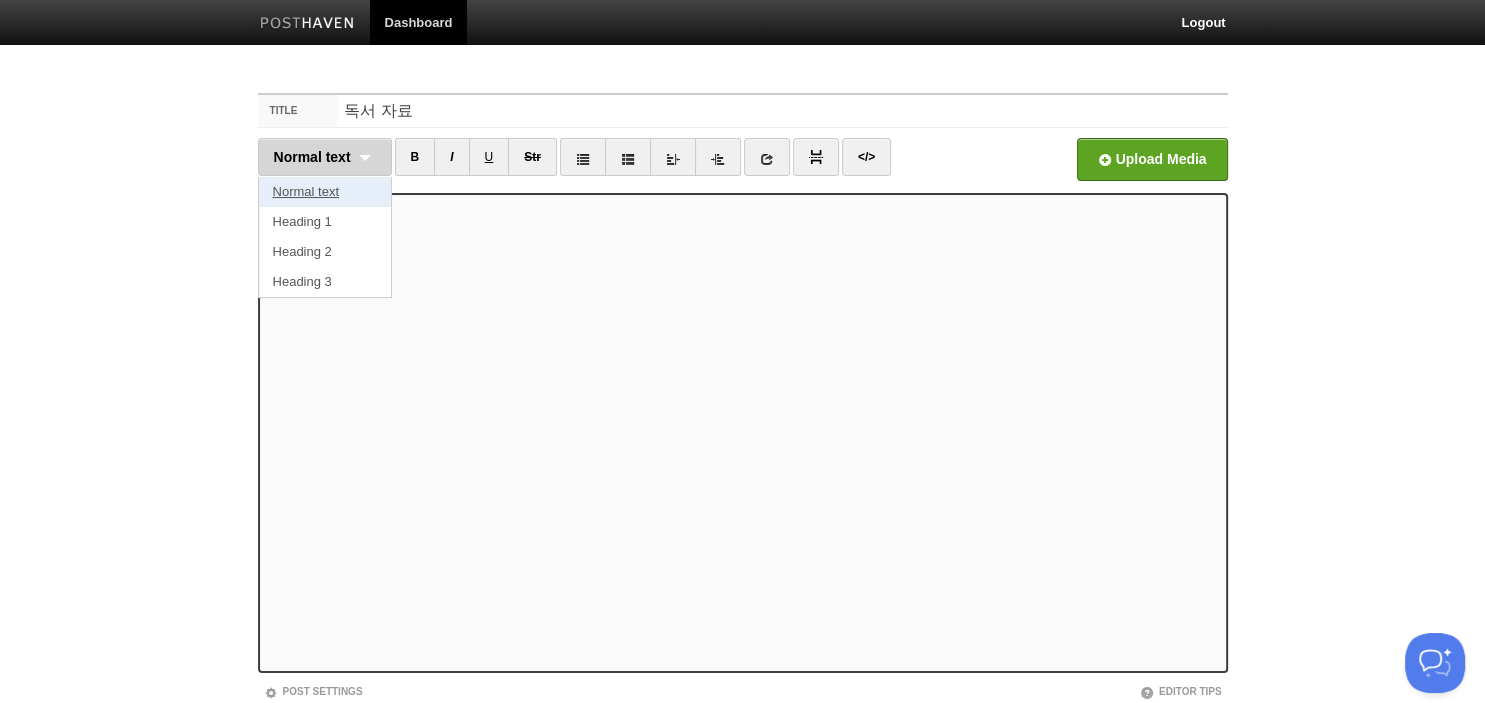 click on "Normal text" at bounding box center [325, 192] 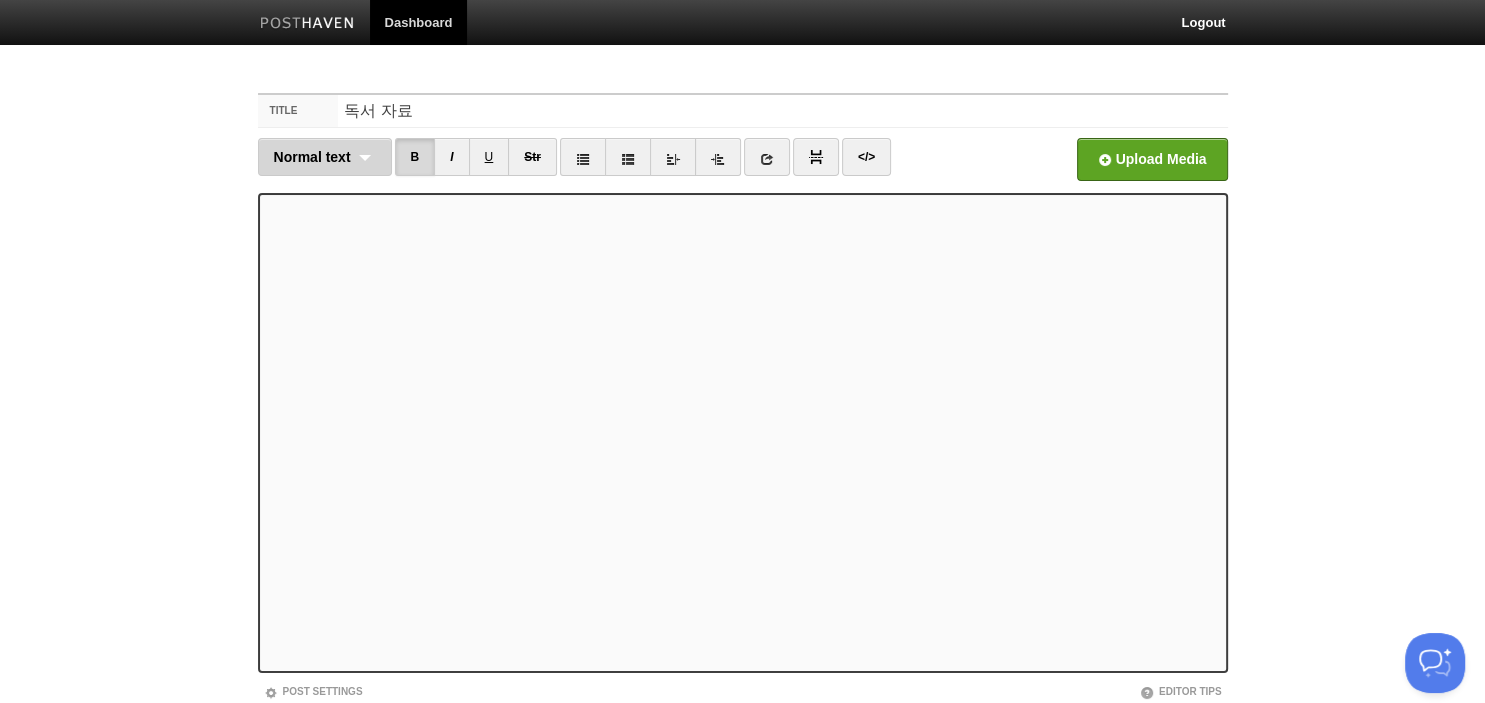 click on "Normal text
Normal text
Heading 1
Heading 2
Heading 3" at bounding box center [325, 157] 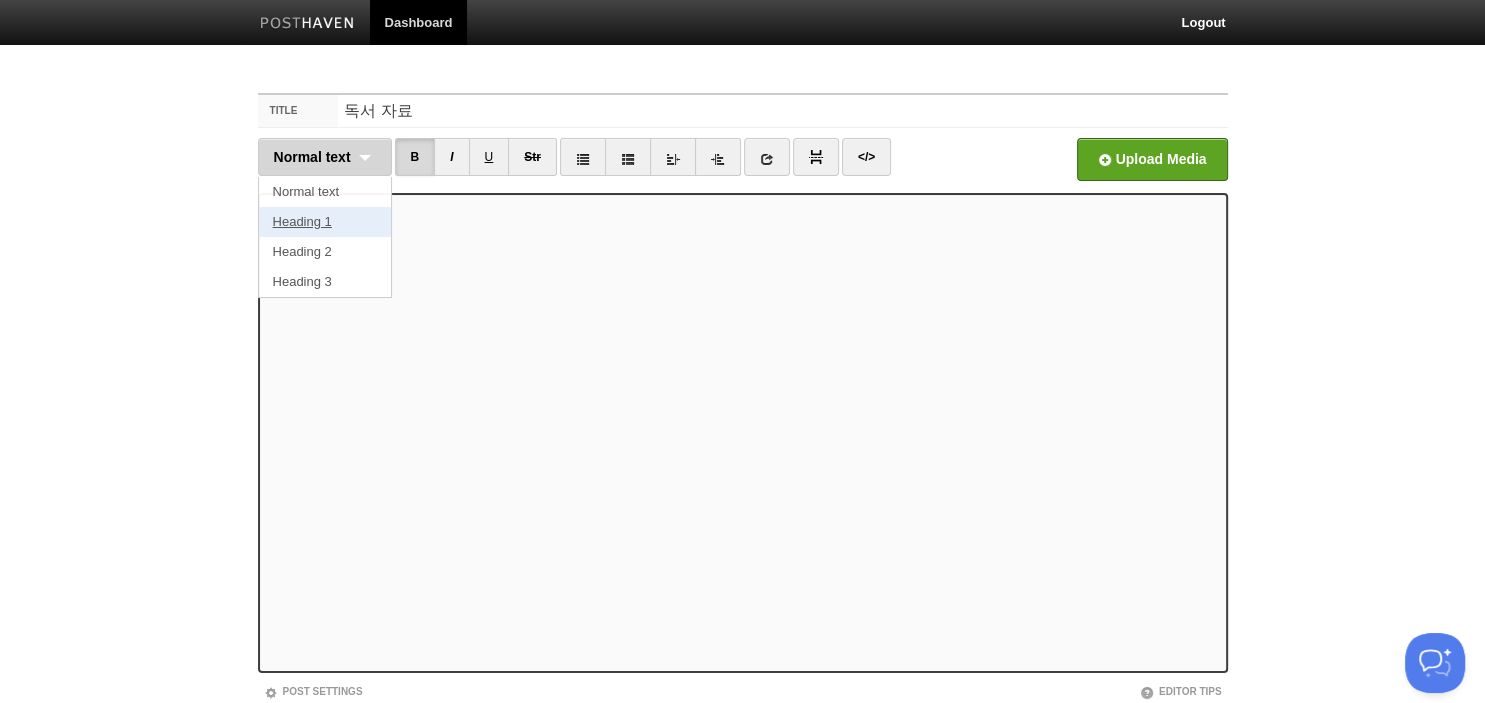 click on "Heading 1" at bounding box center [325, 222] 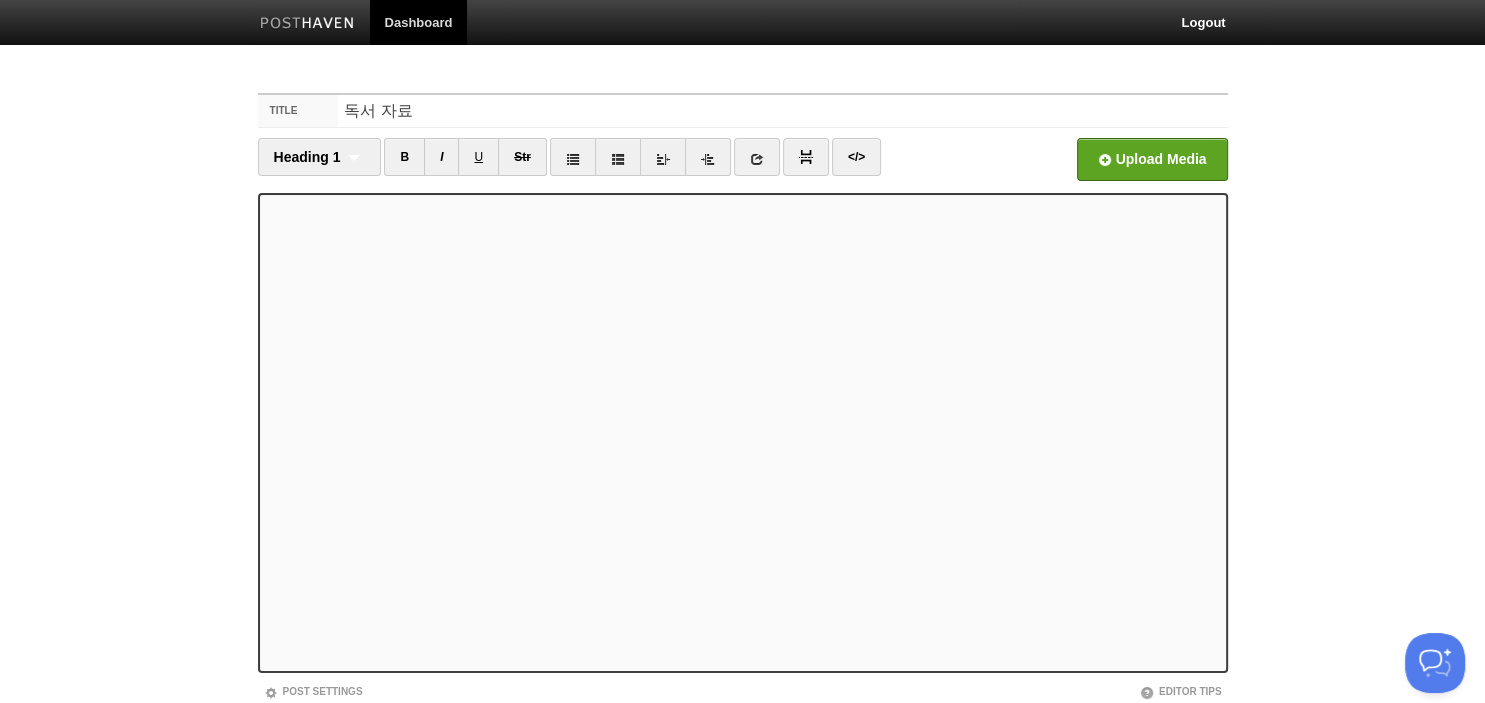 scroll, scrollTop: 137, scrollLeft: 0, axis: vertical 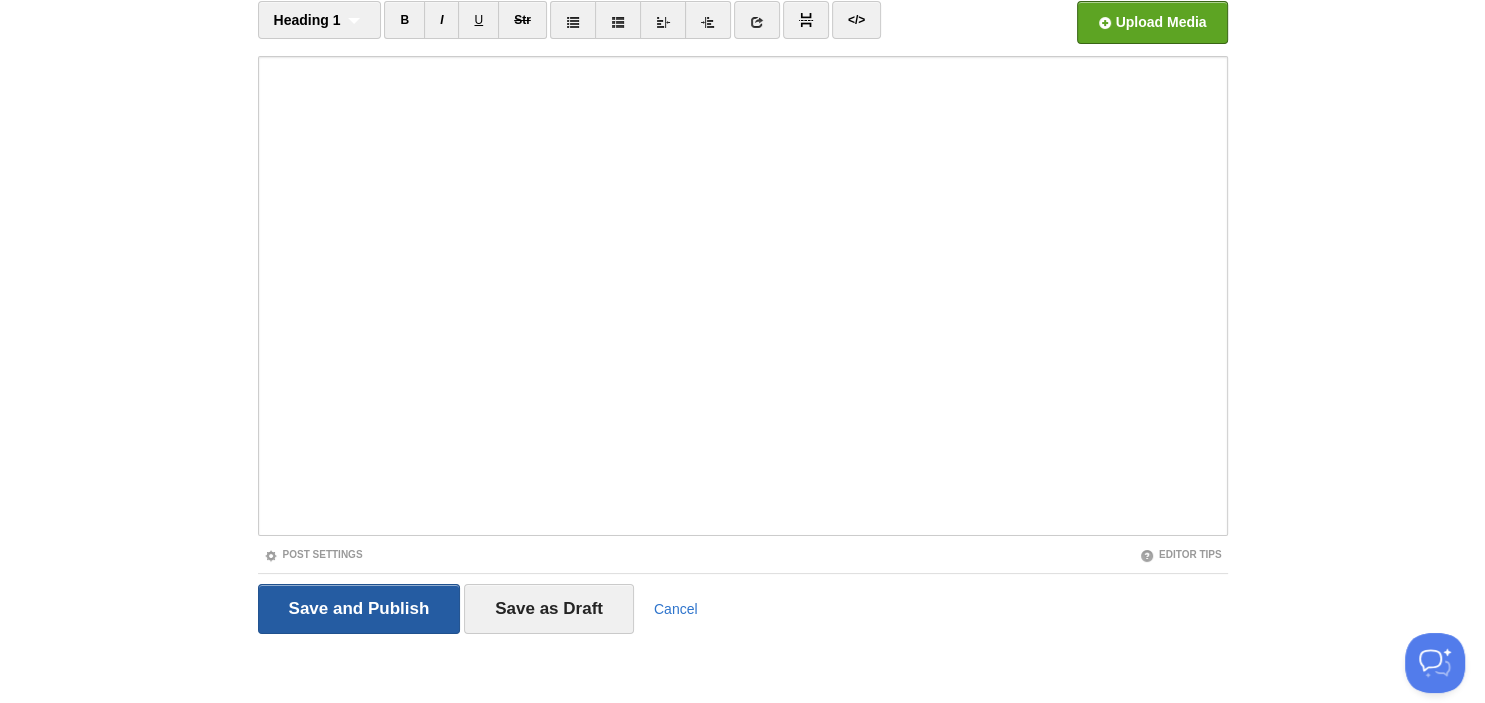 click on "Save and Publish" at bounding box center (359, 609) 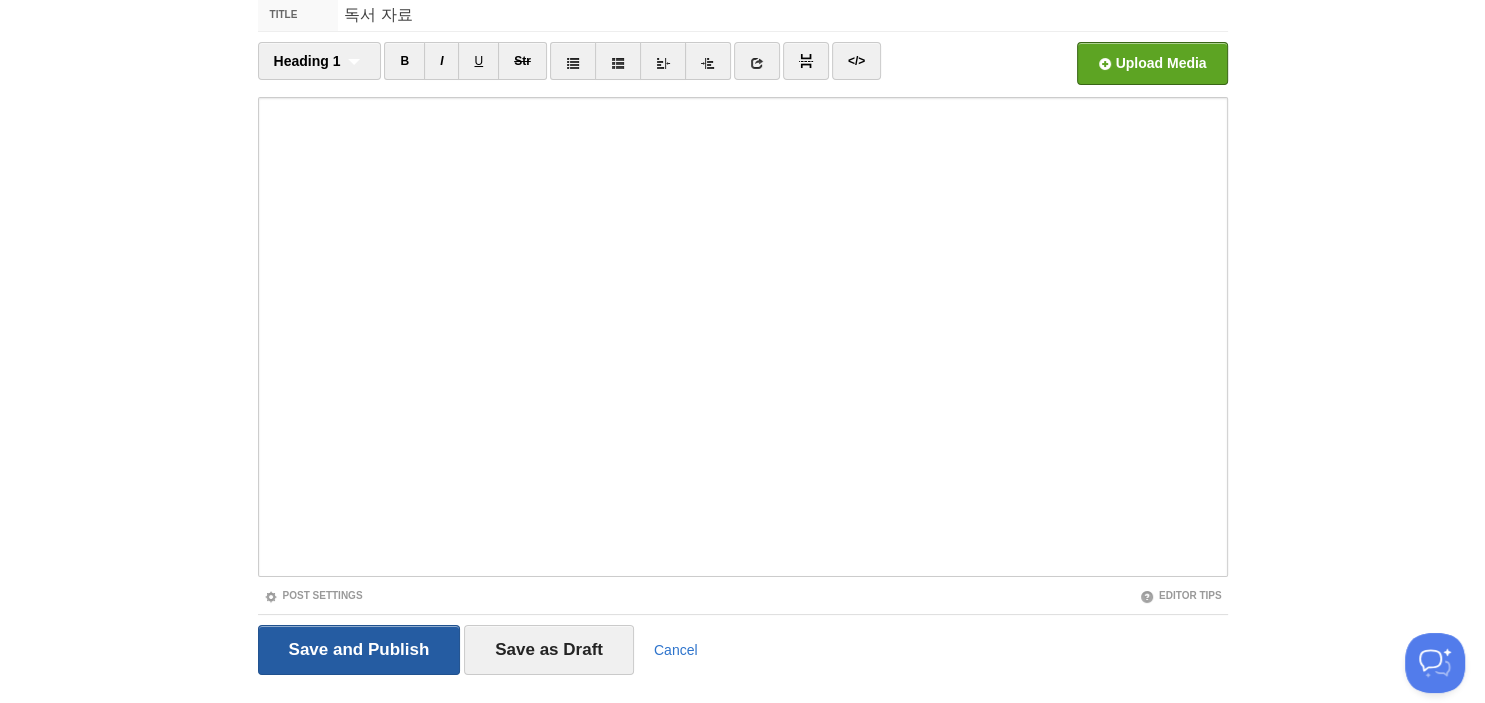scroll, scrollTop: 75, scrollLeft: 0, axis: vertical 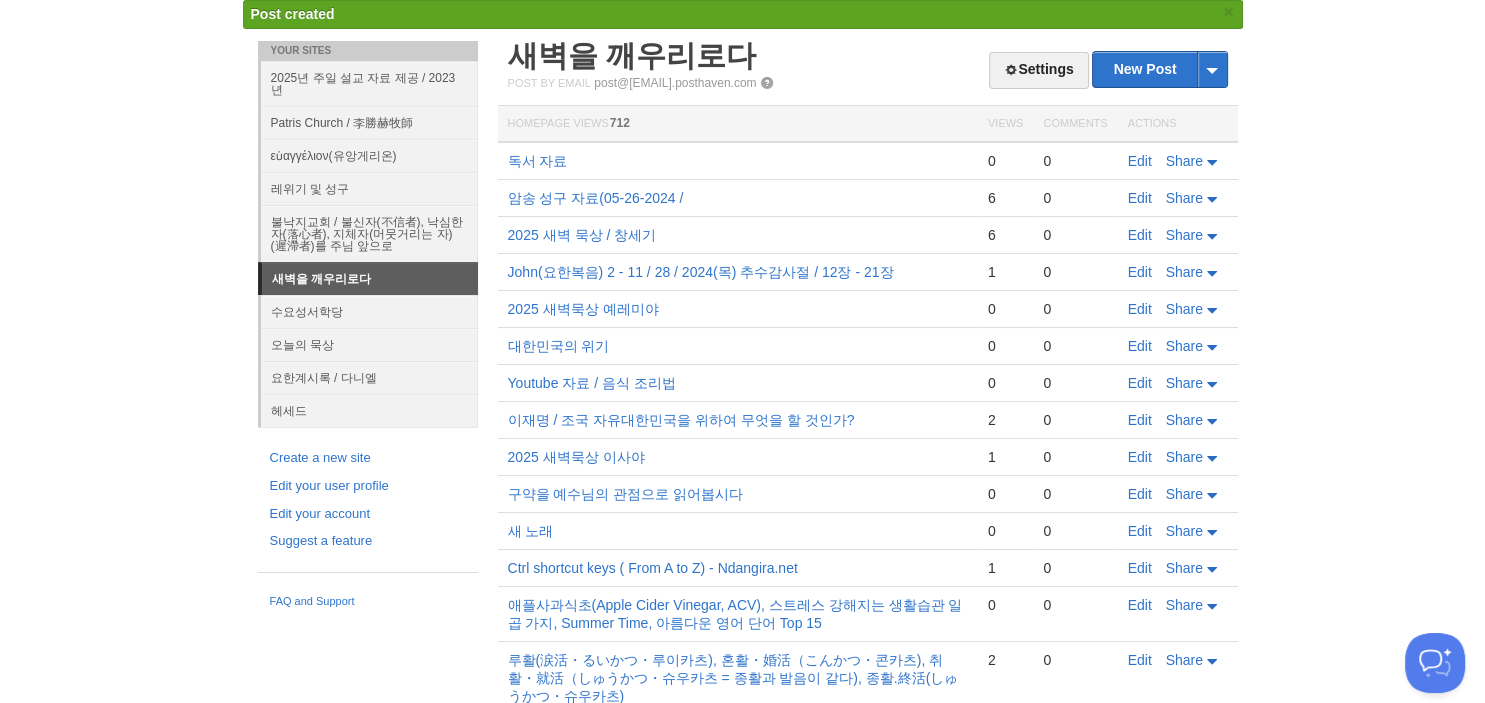 click on "독서 자료" at bounding box center (738, 161) 